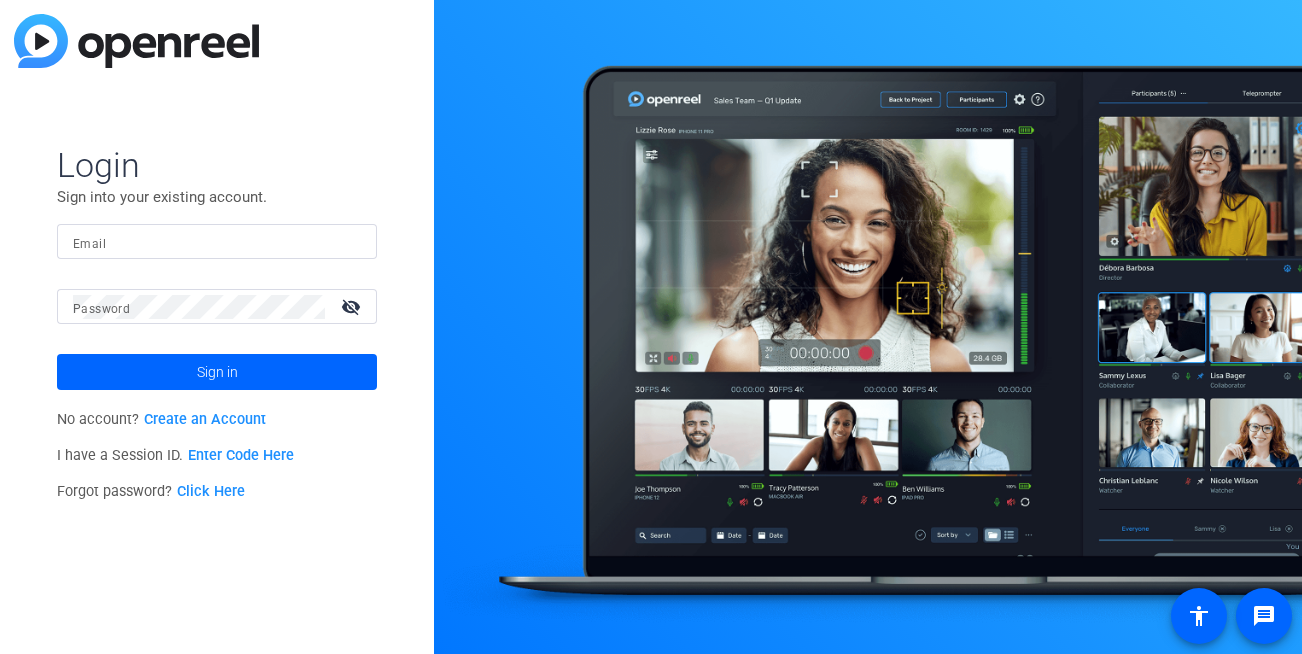 scroll, scrollTop: 0, scrollLeft: 0, axis: both 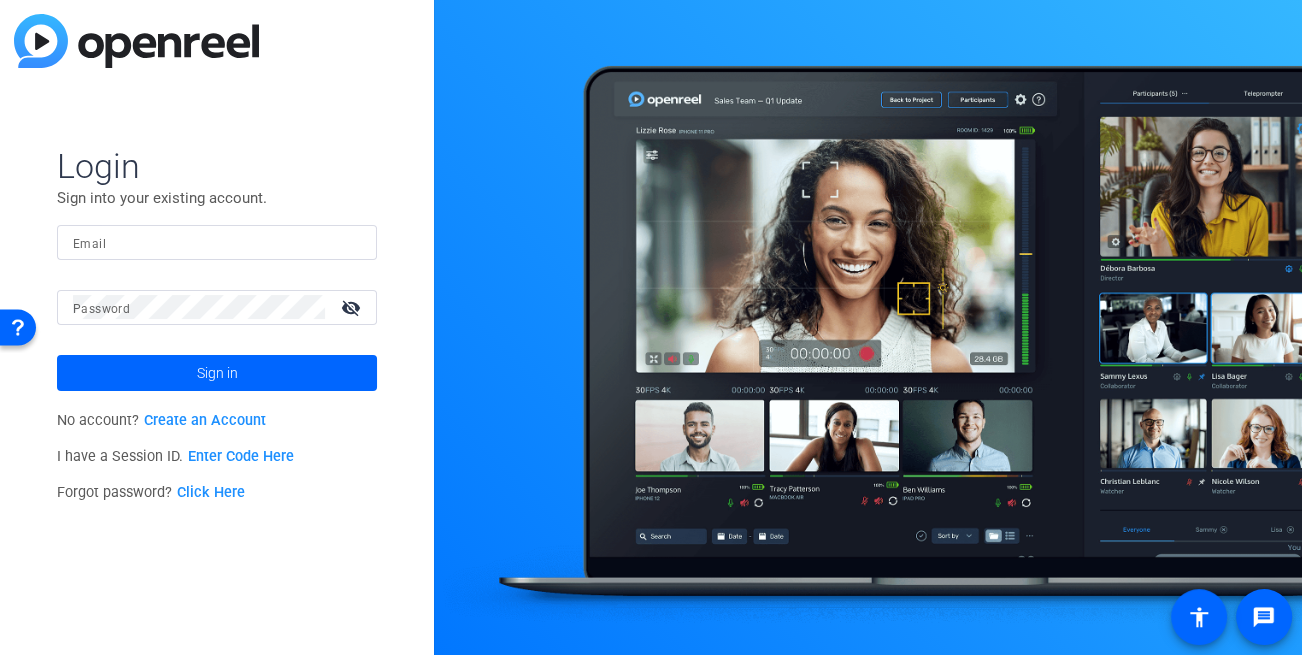 click 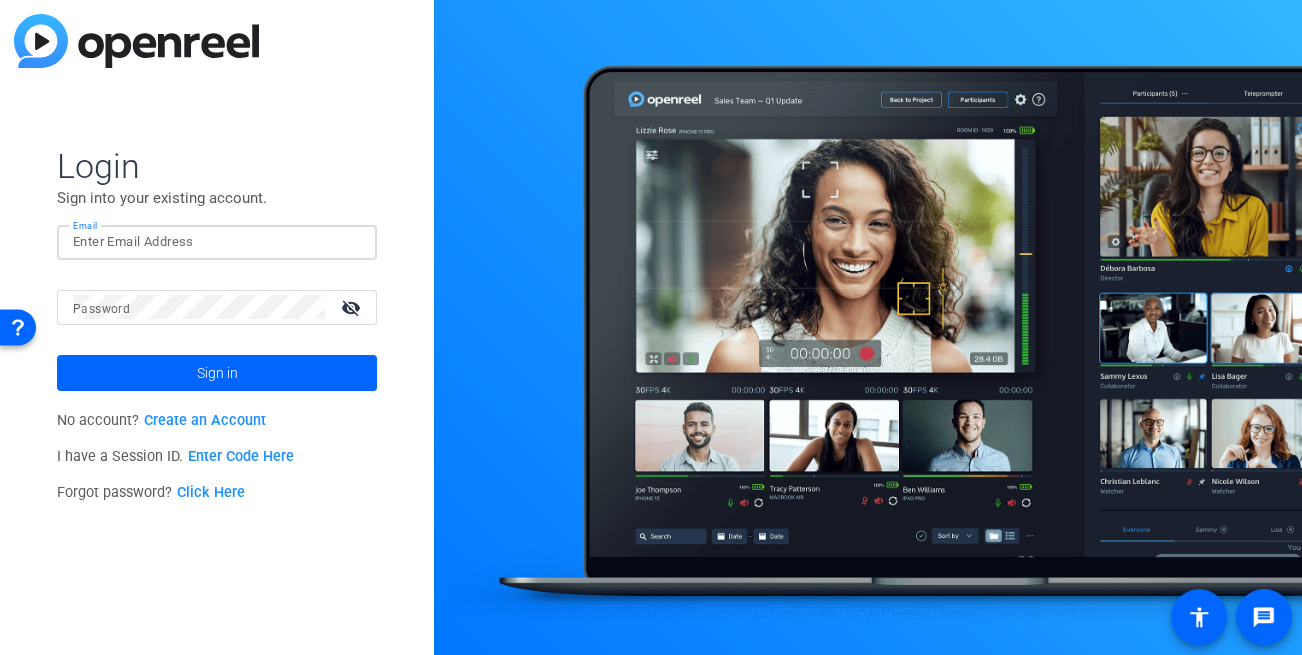 click on "Email" at bounding box center (217, 242) 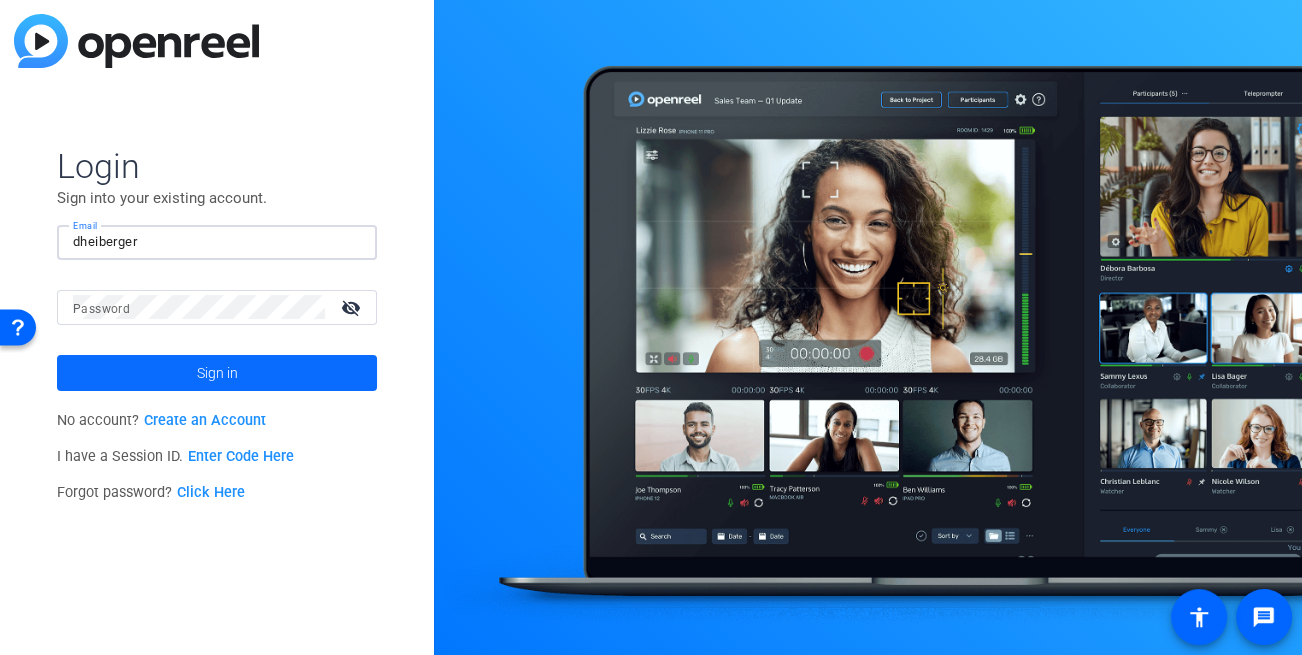 type on "dheiberger@openreel.com" 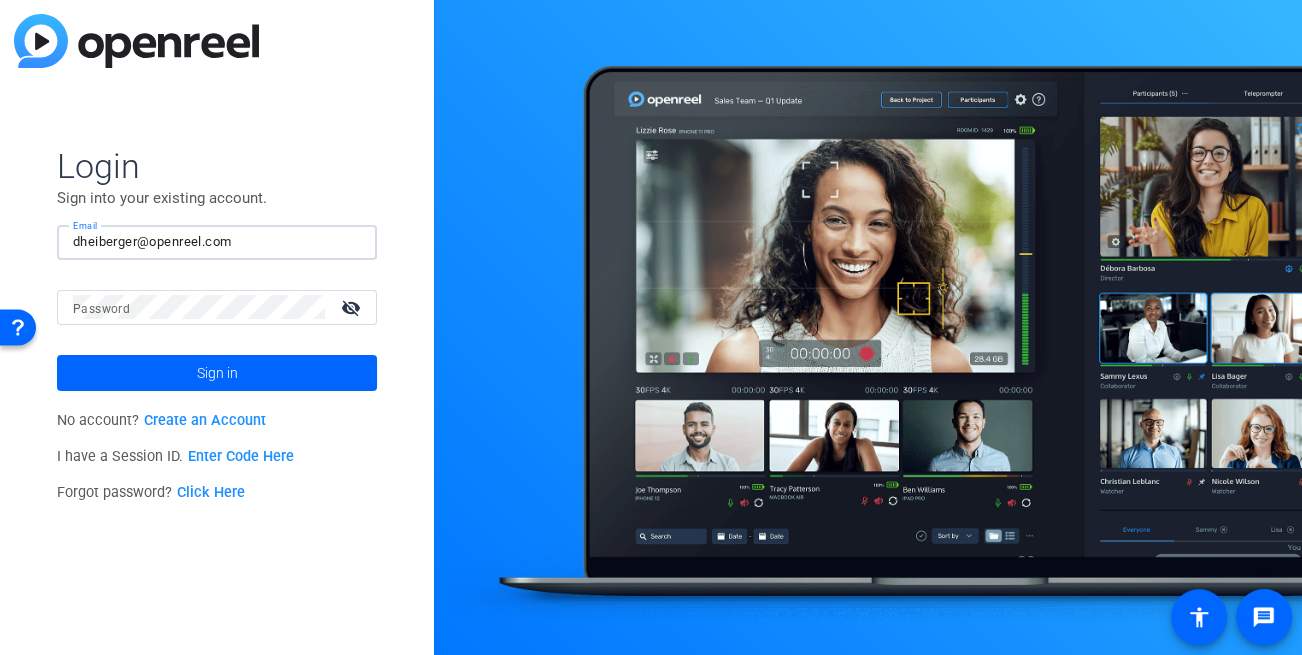 click 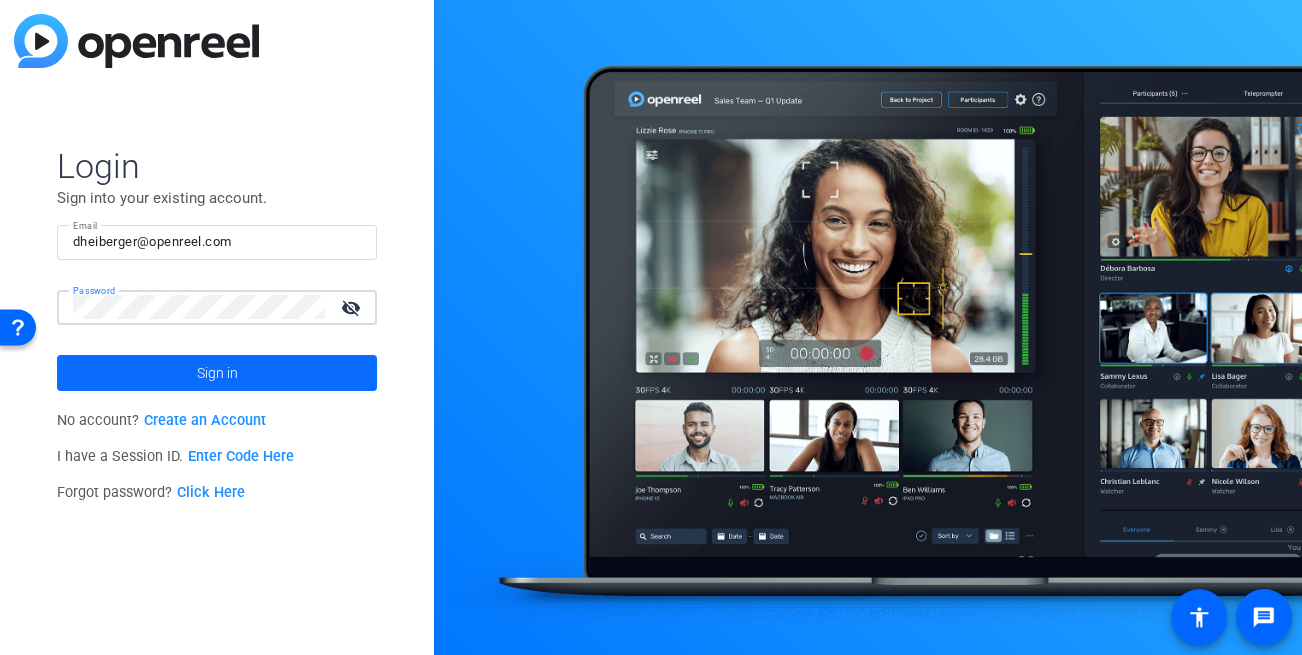 click on "Sign in" 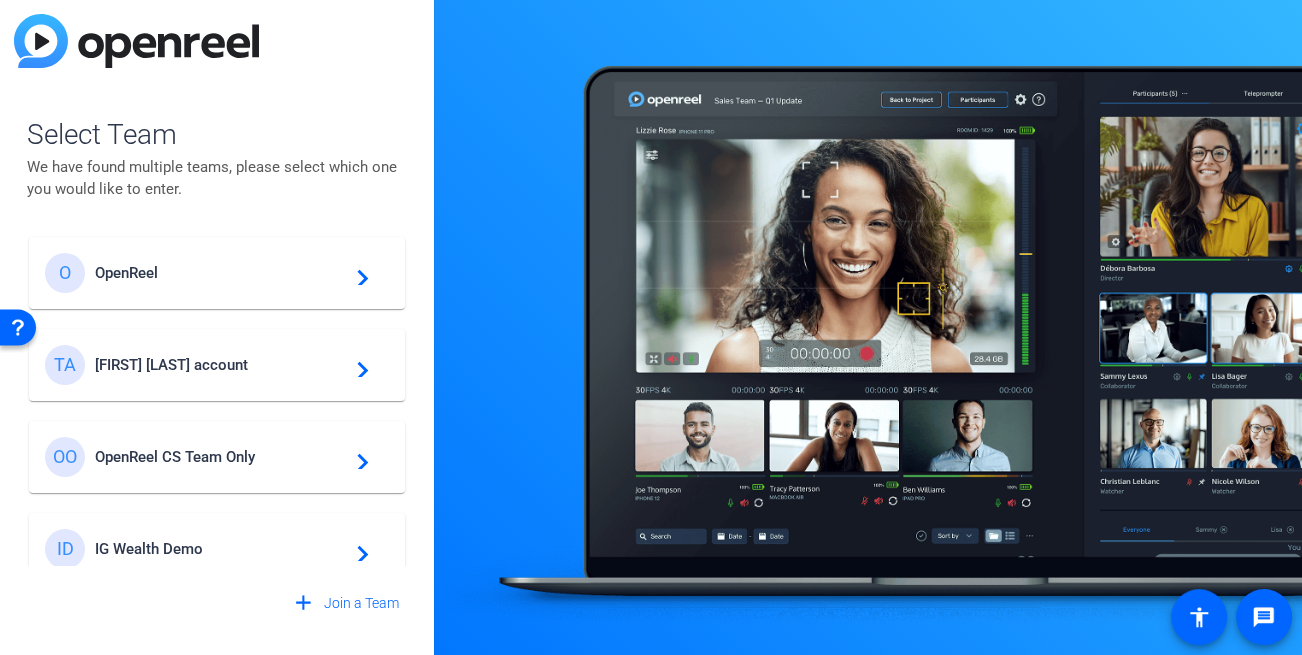 click on "[FIRST] [LAST] account" 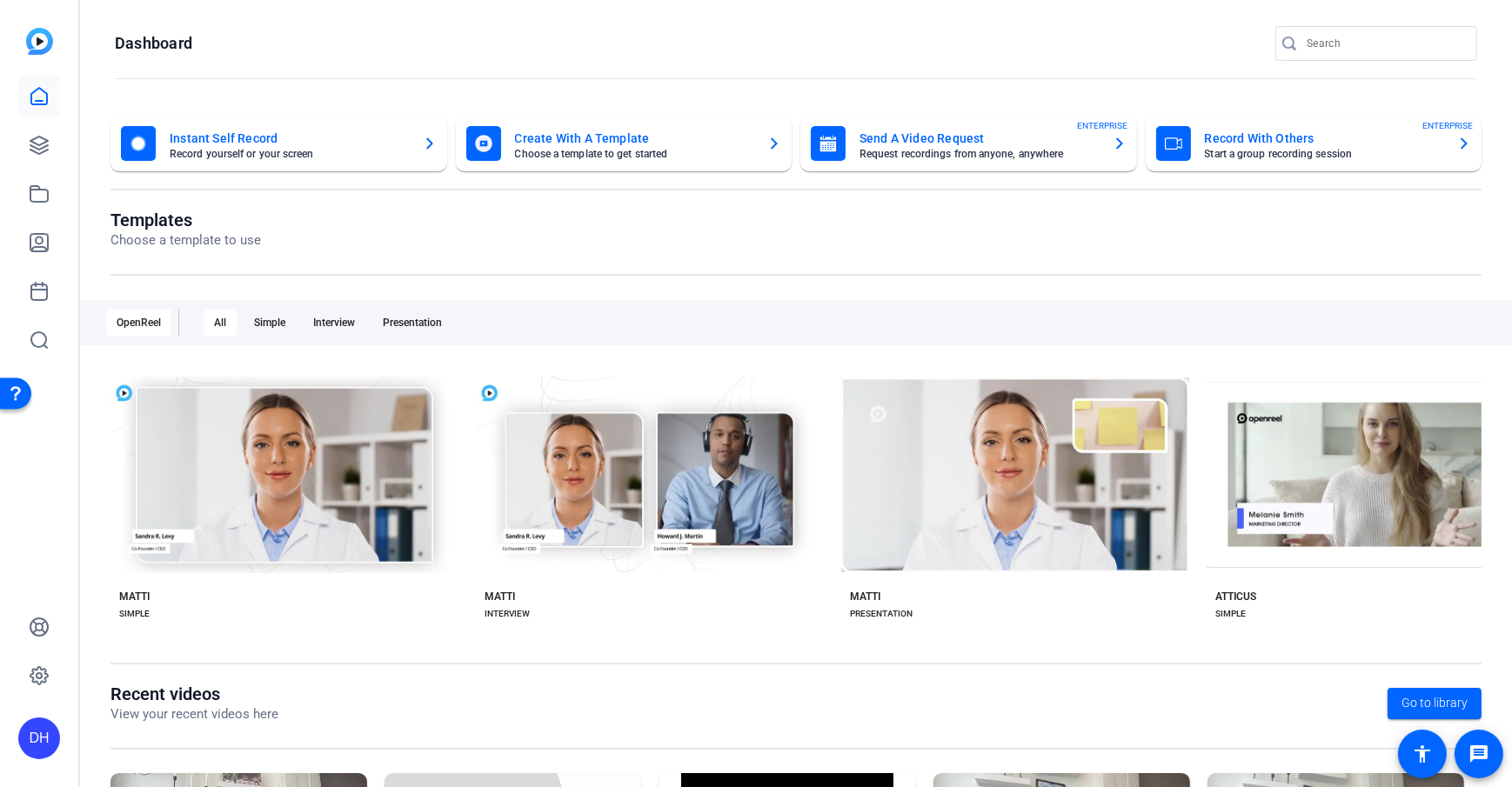 drag, startPoint x: 336, startPoint y: 76, endPoint x: 1201, endPoint y: 144, distance: 867.6687 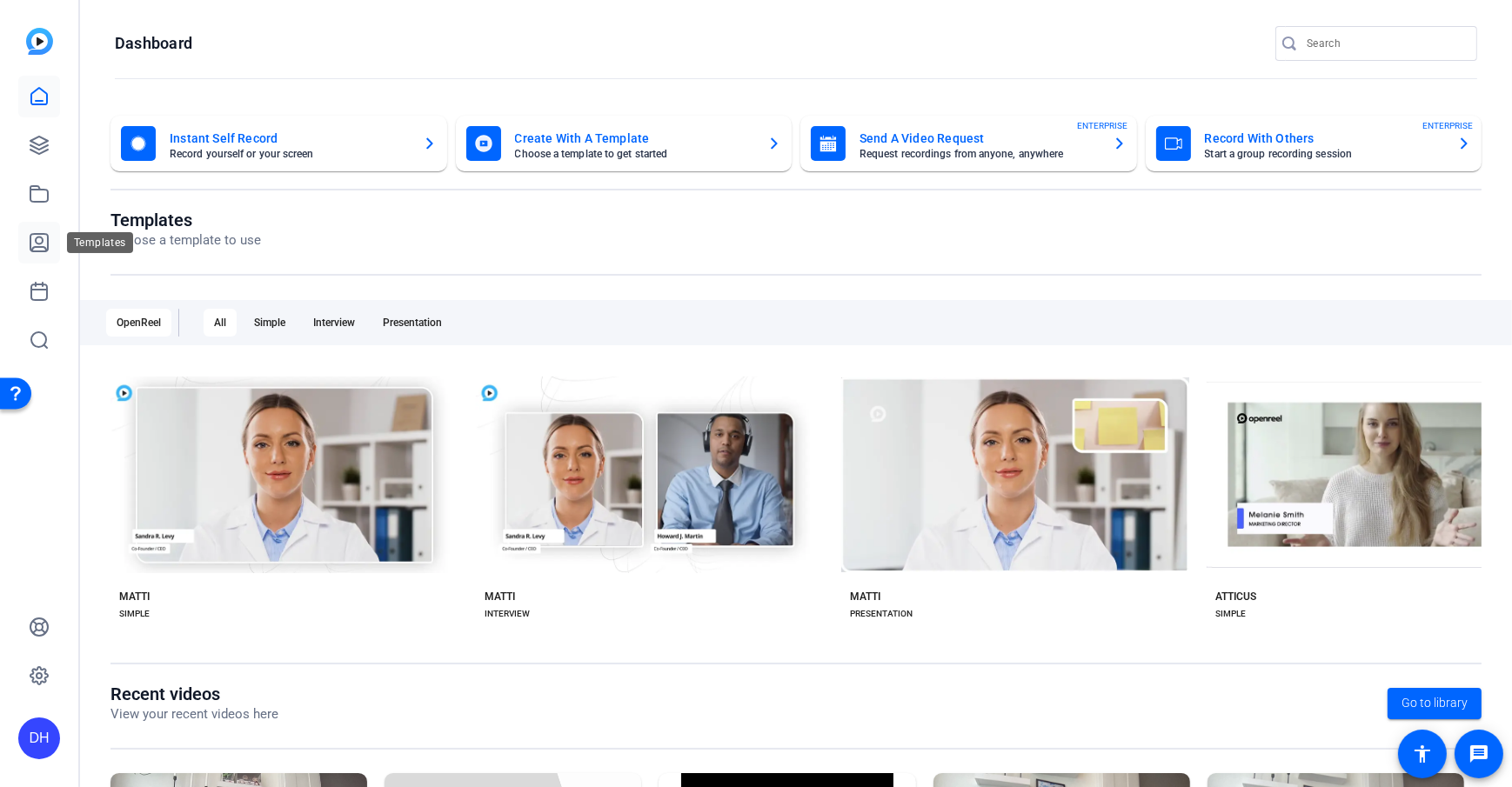click 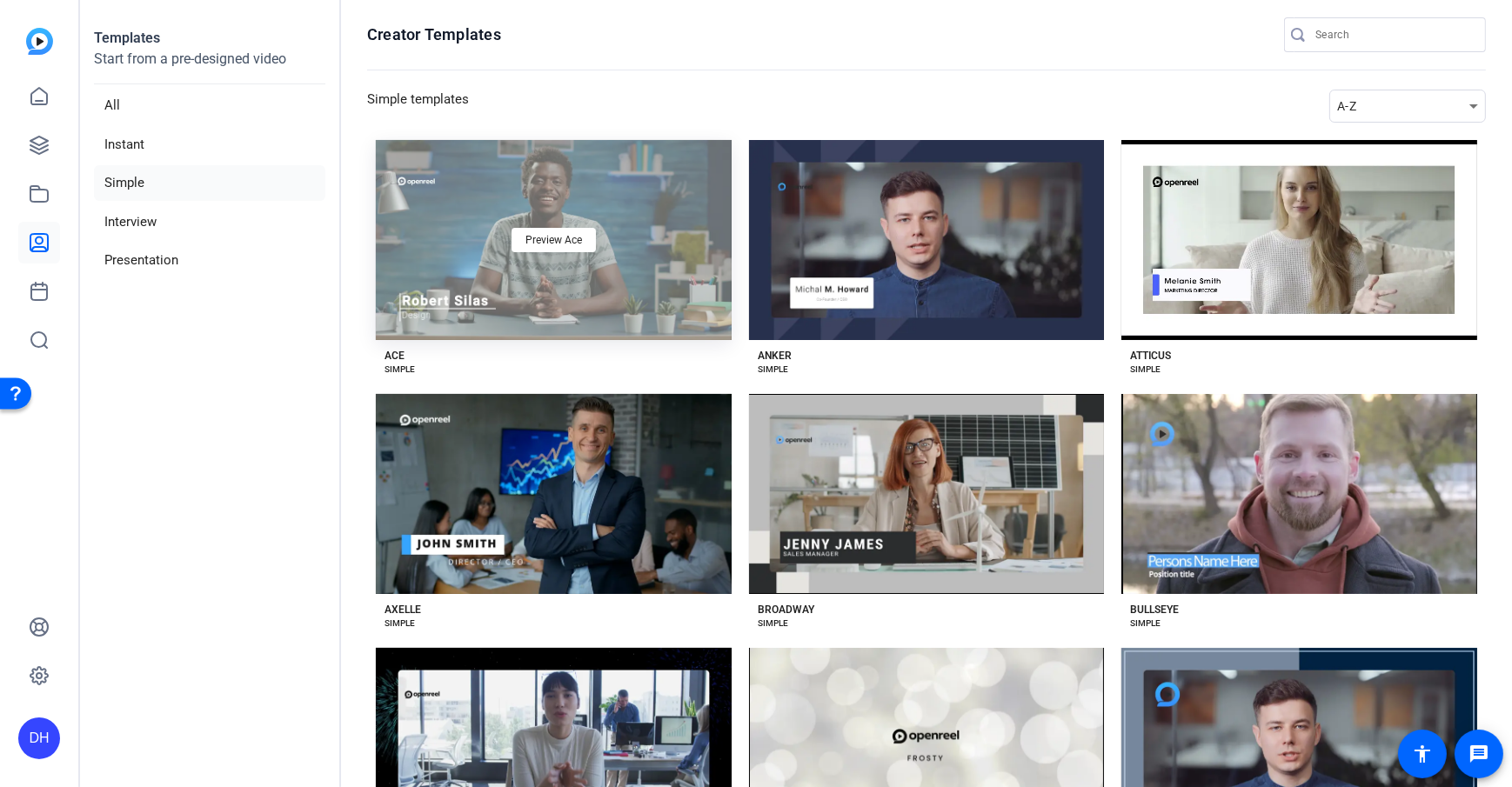 click on "Preview Ace" 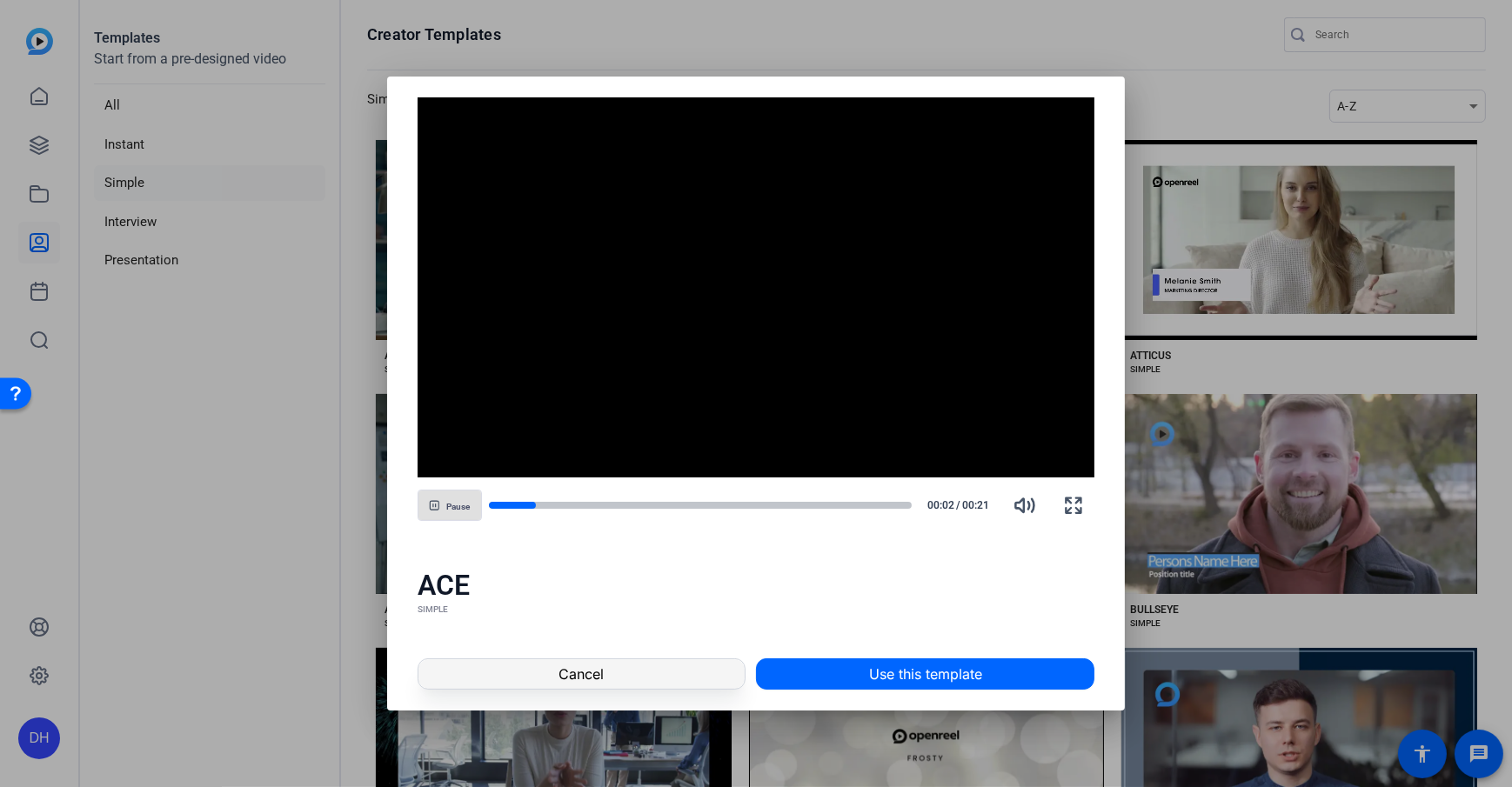 click at bounding box center [581, 674] 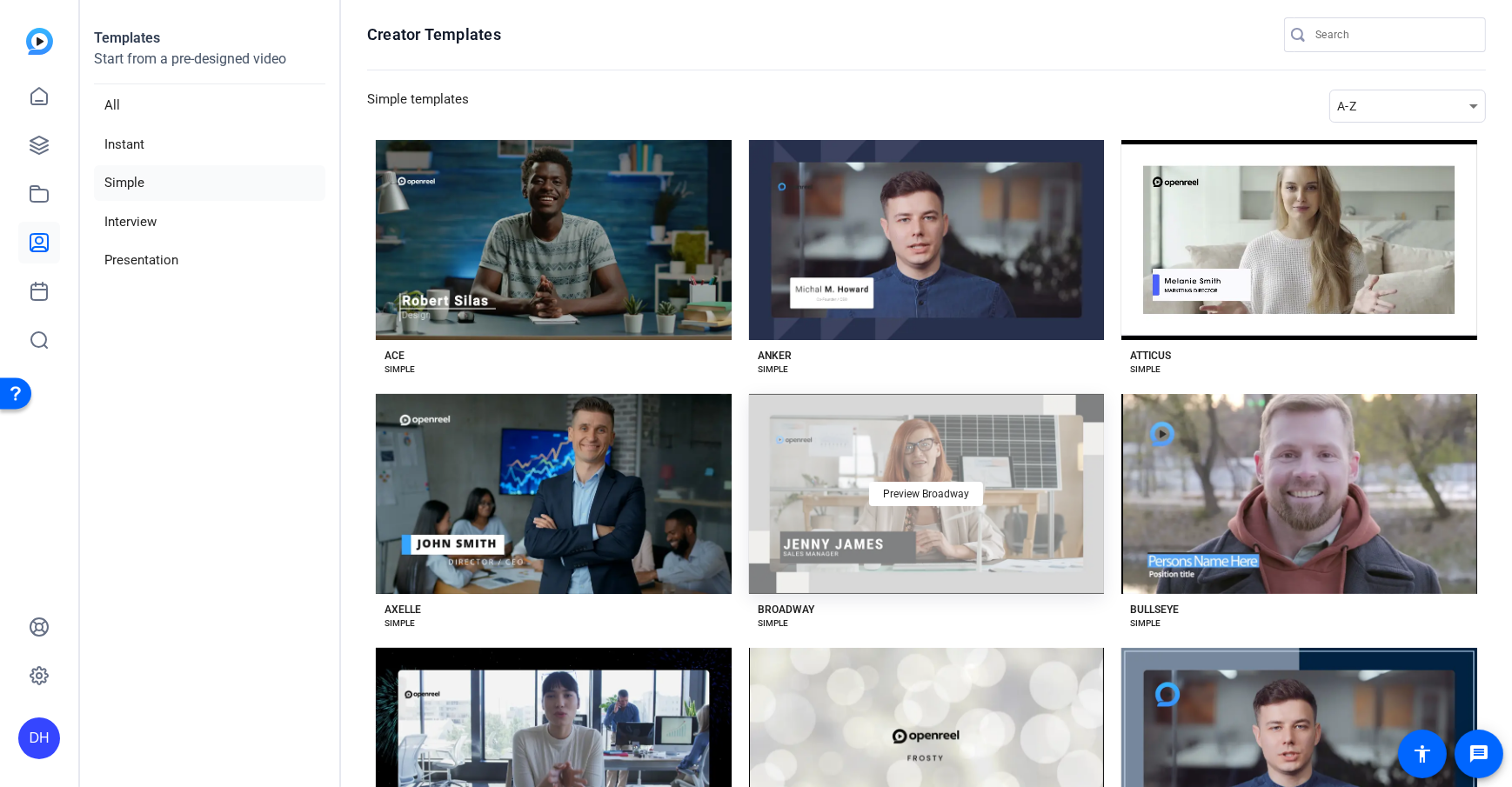click on "Preview Broadway" 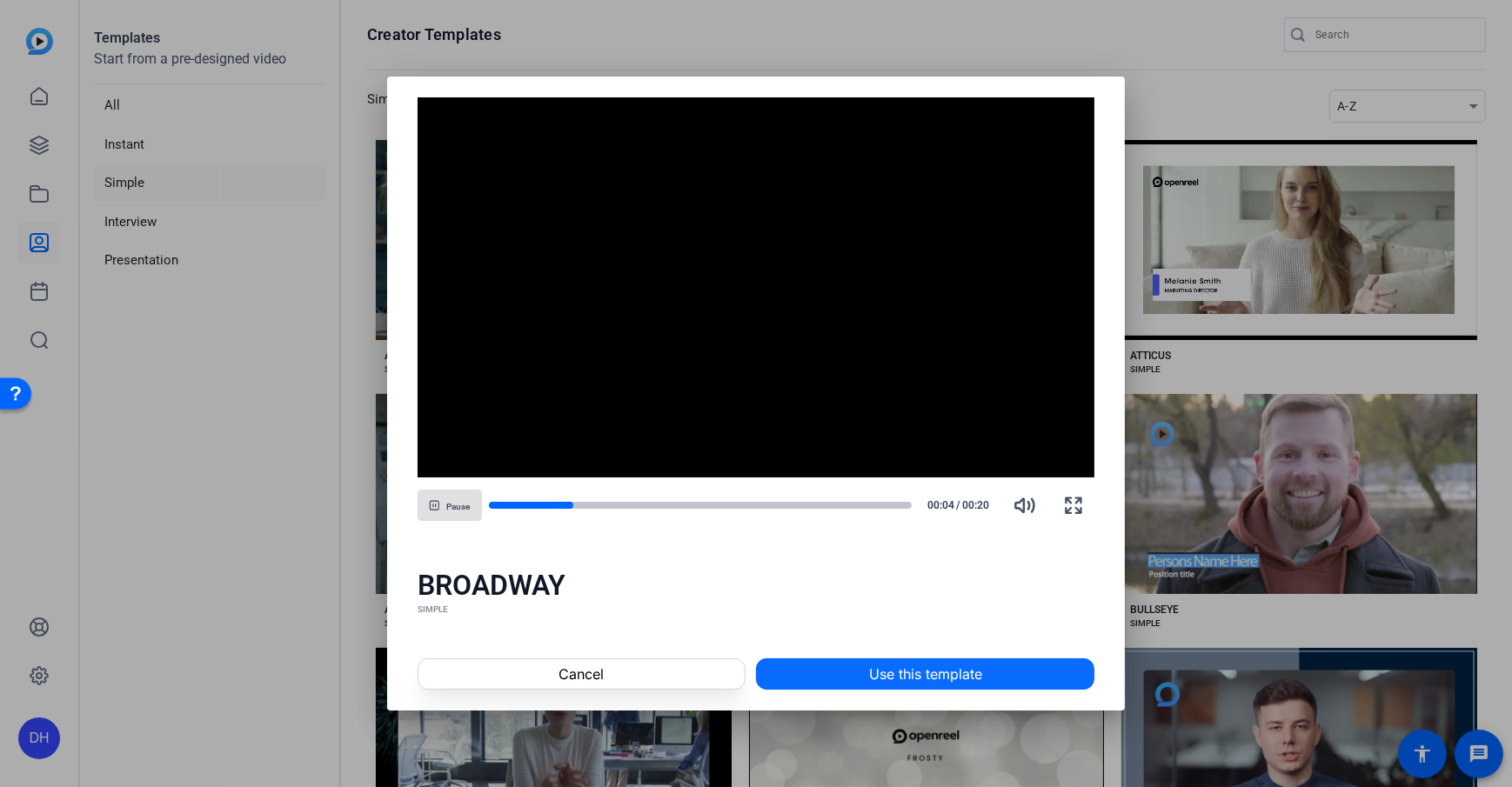 click at bounding box center [925, 674] 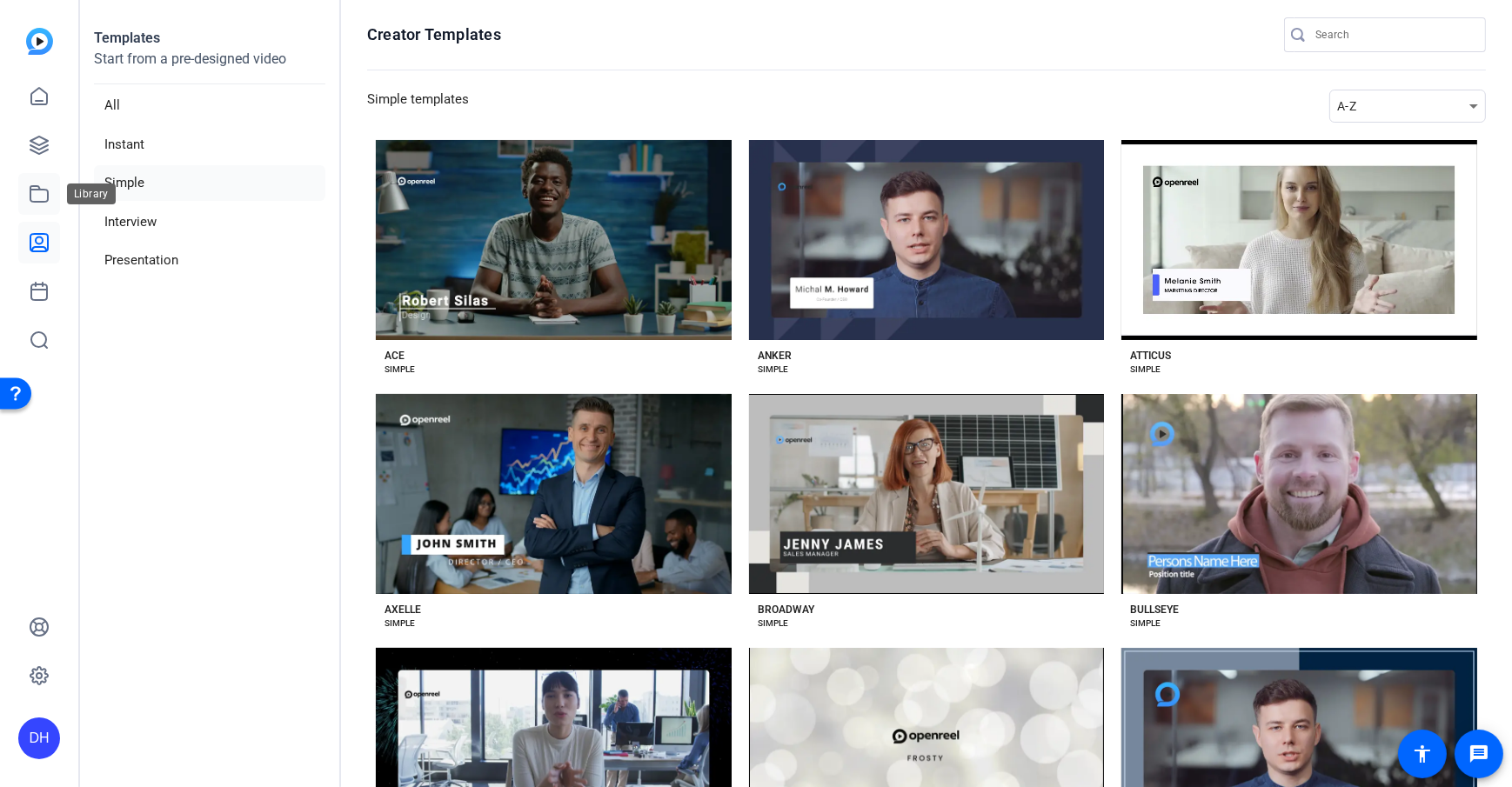 click 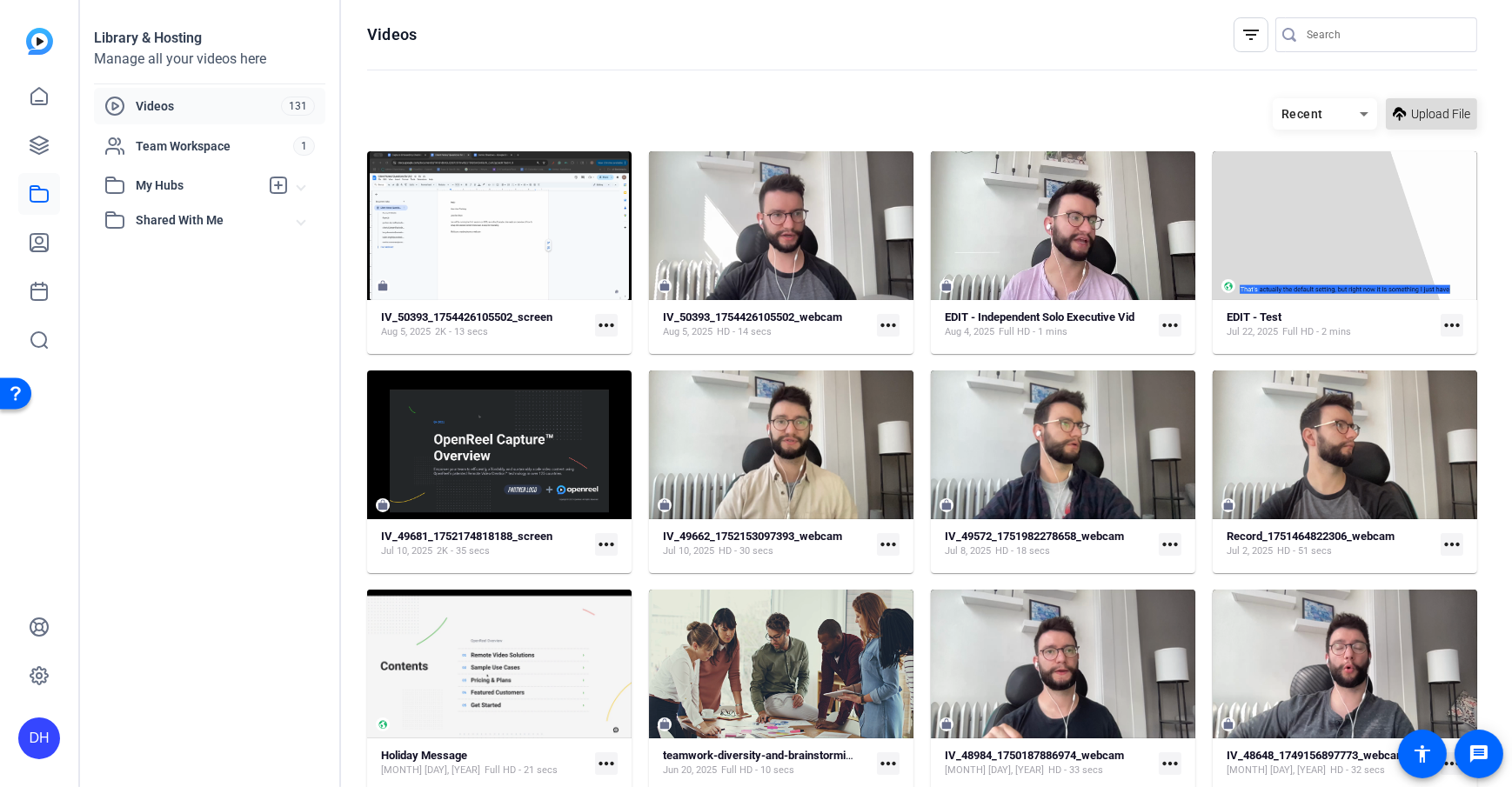 click on "Upload File" 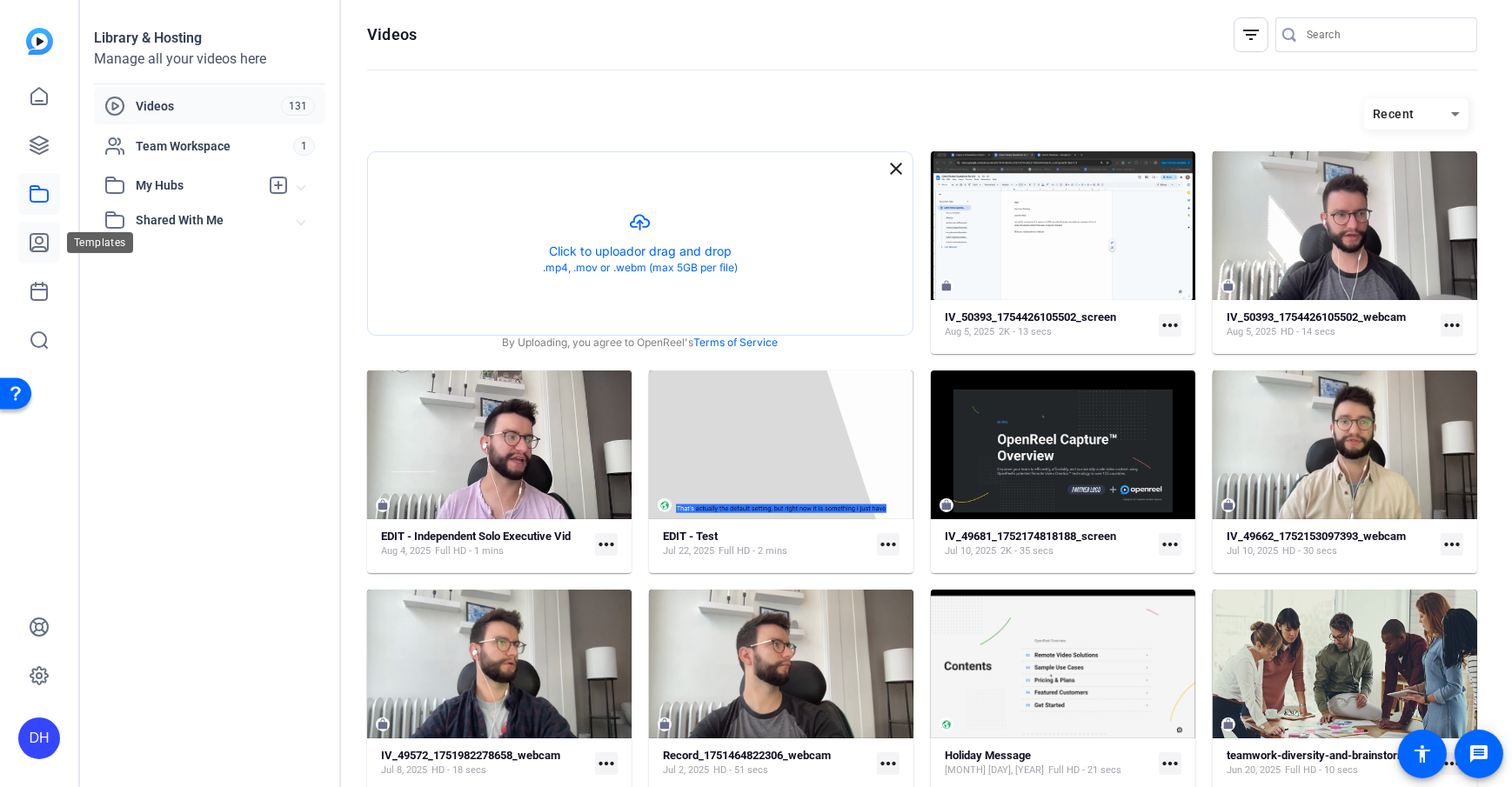 click 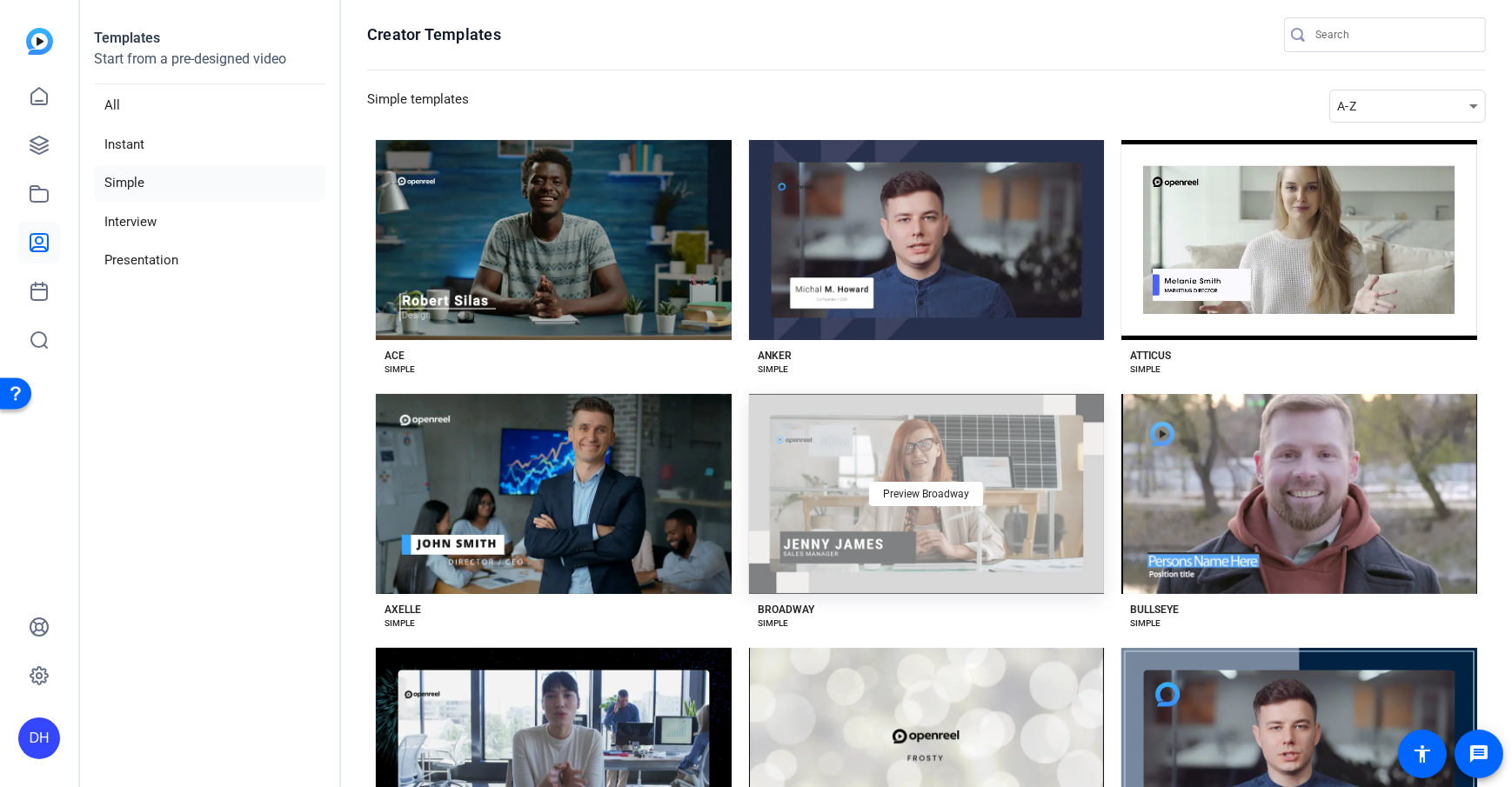 click on "Preview Broadway" 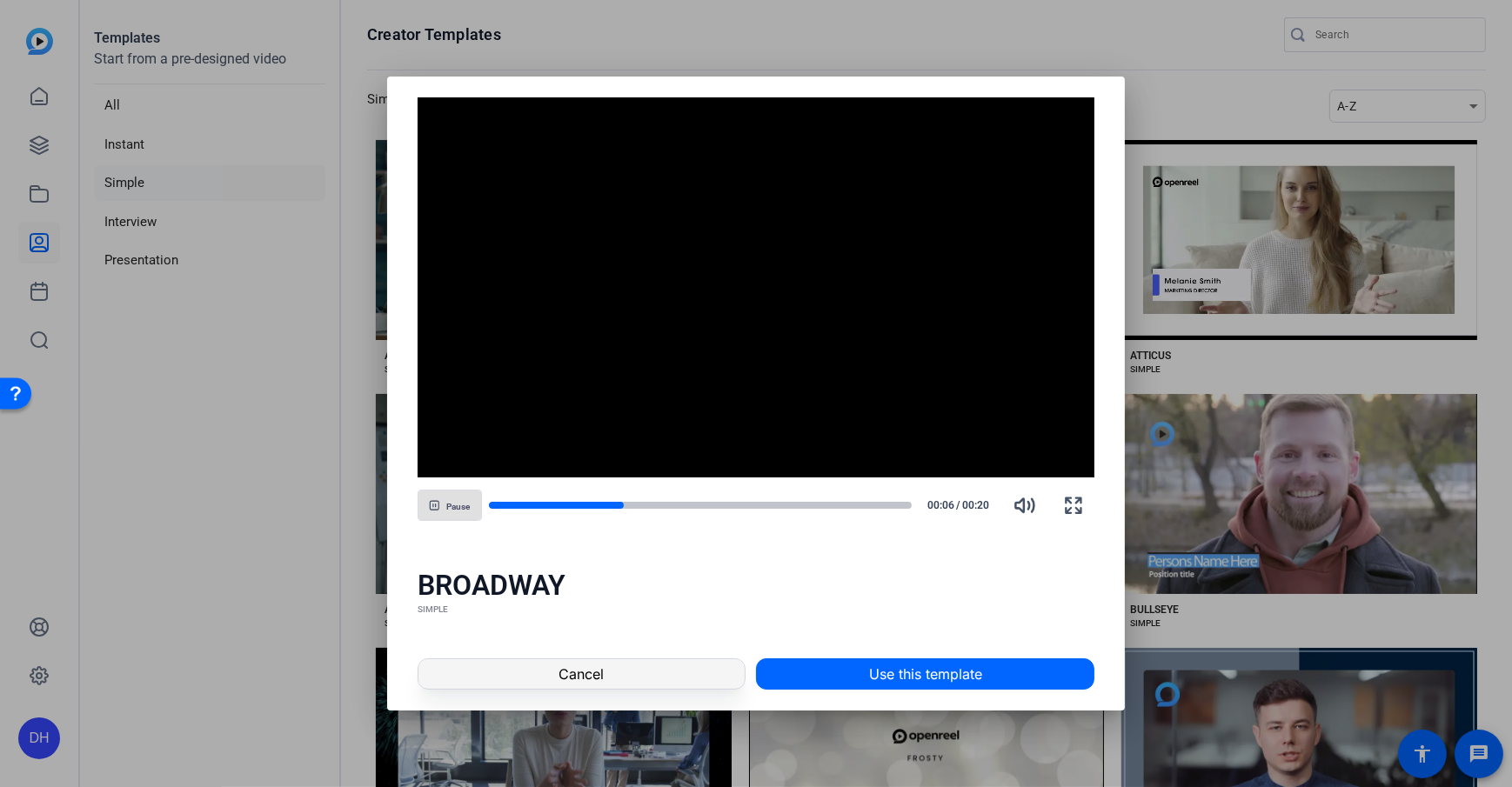 click at bounding box center (581, 674) 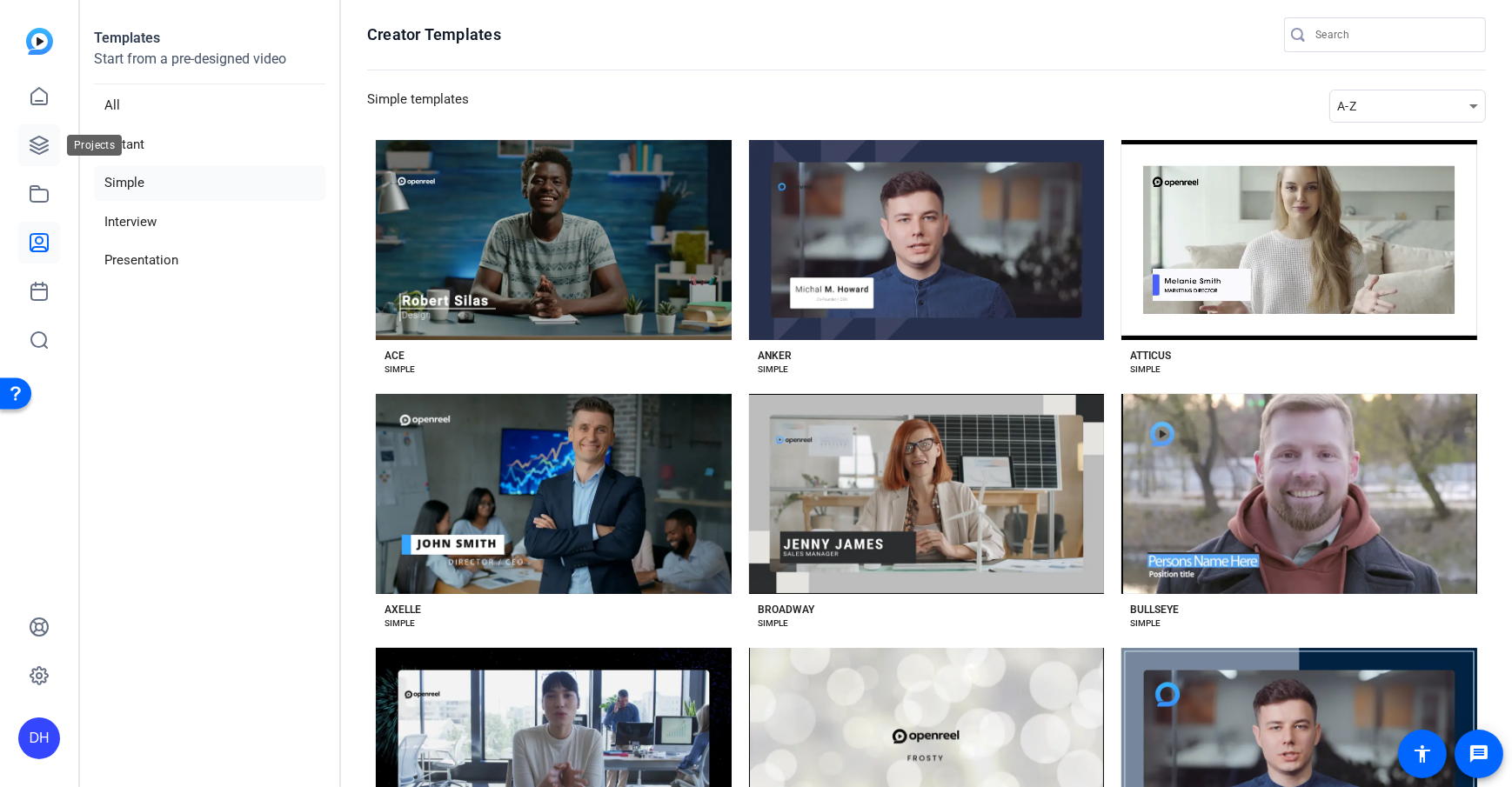 click 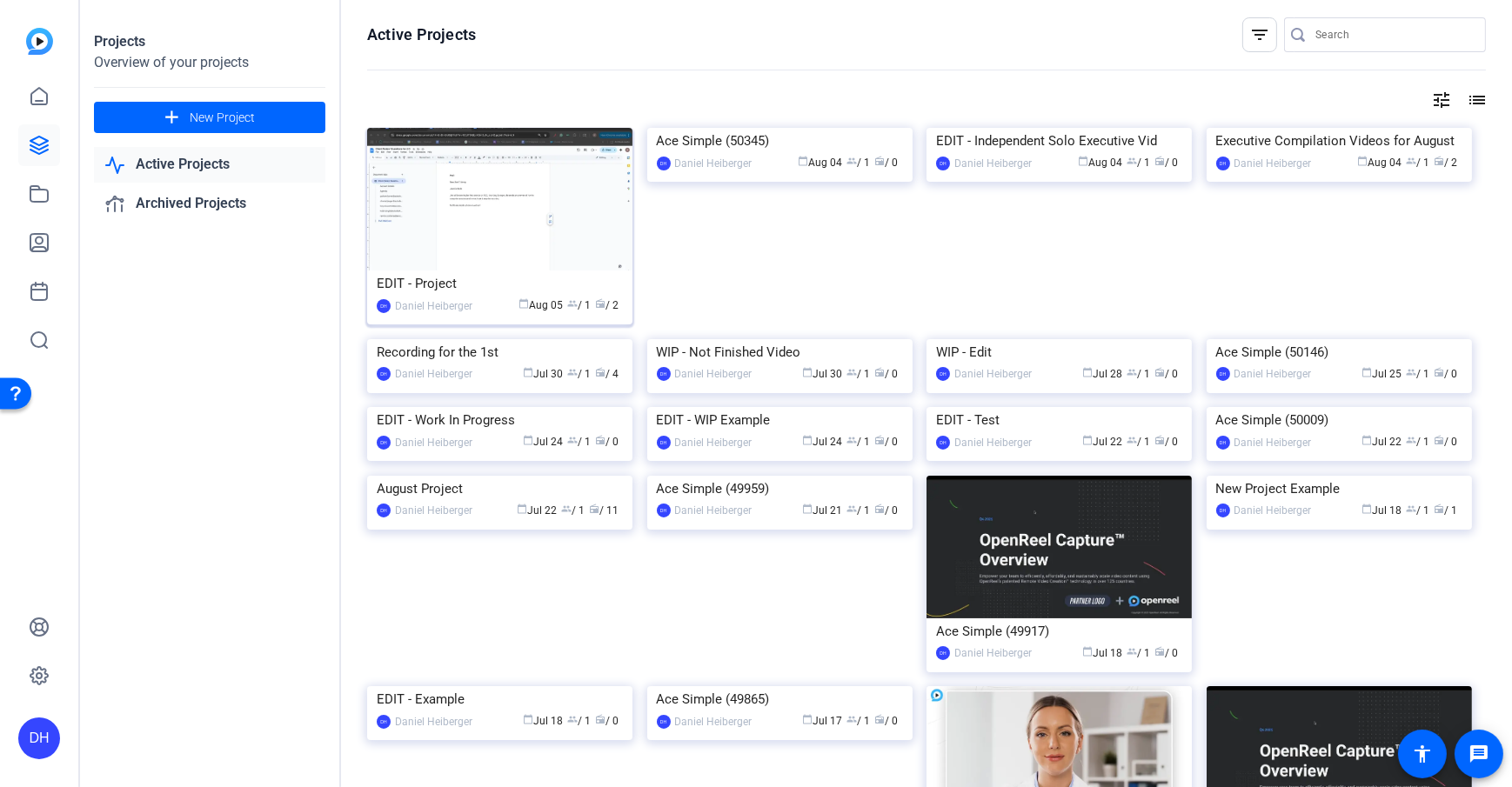 click 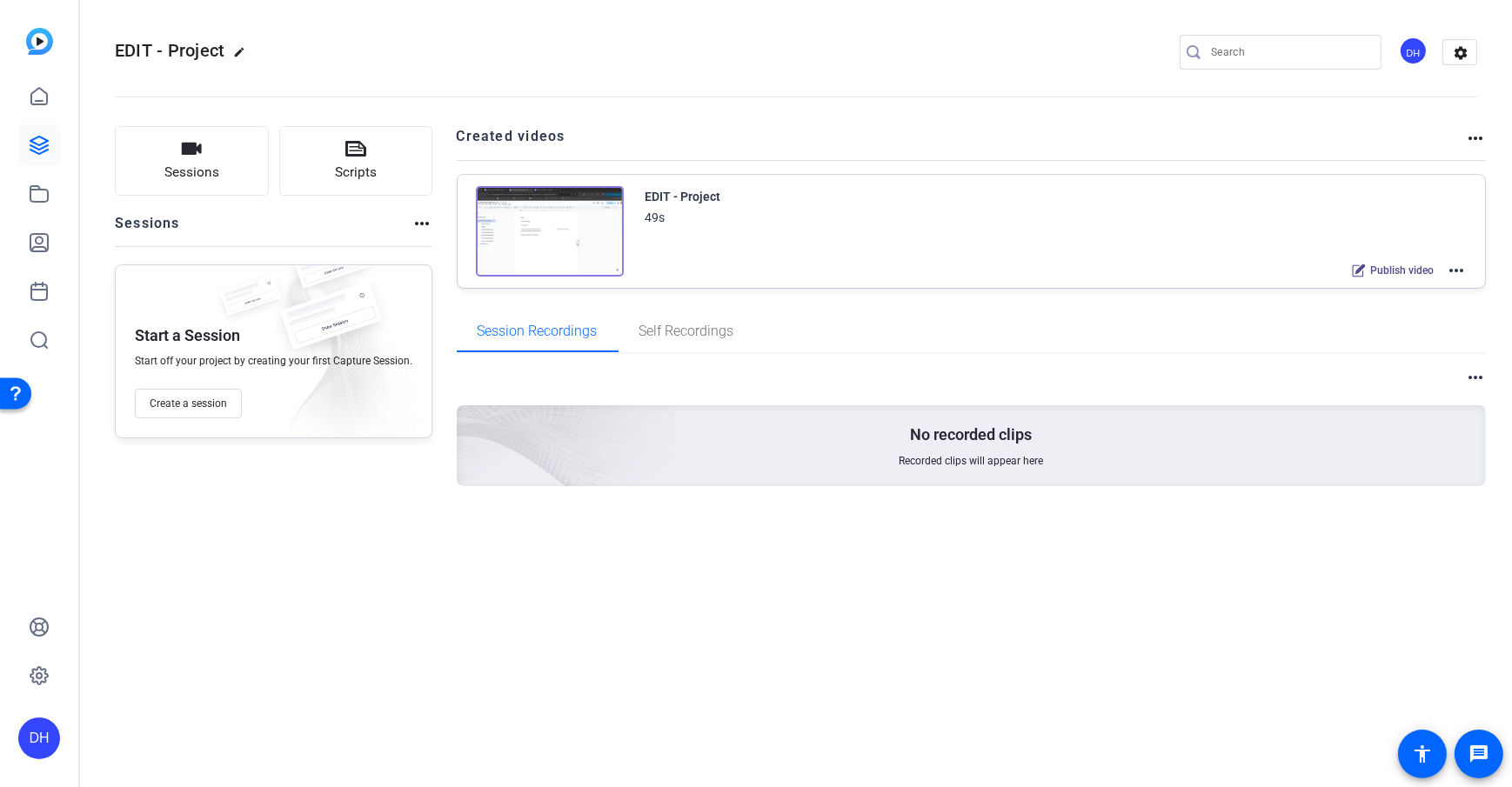 click on "more_horiz" 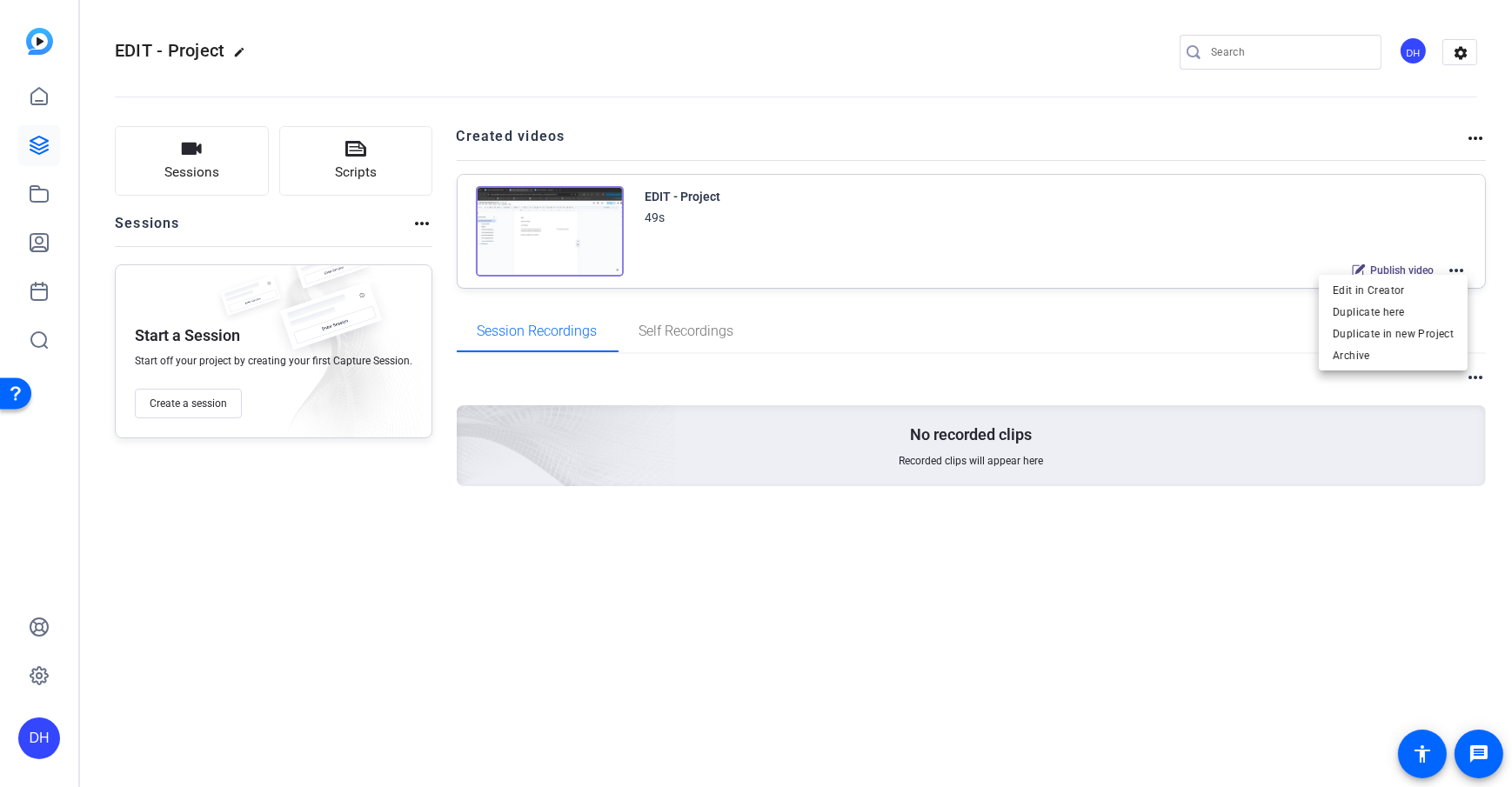 click at bounding box center [756, 393] 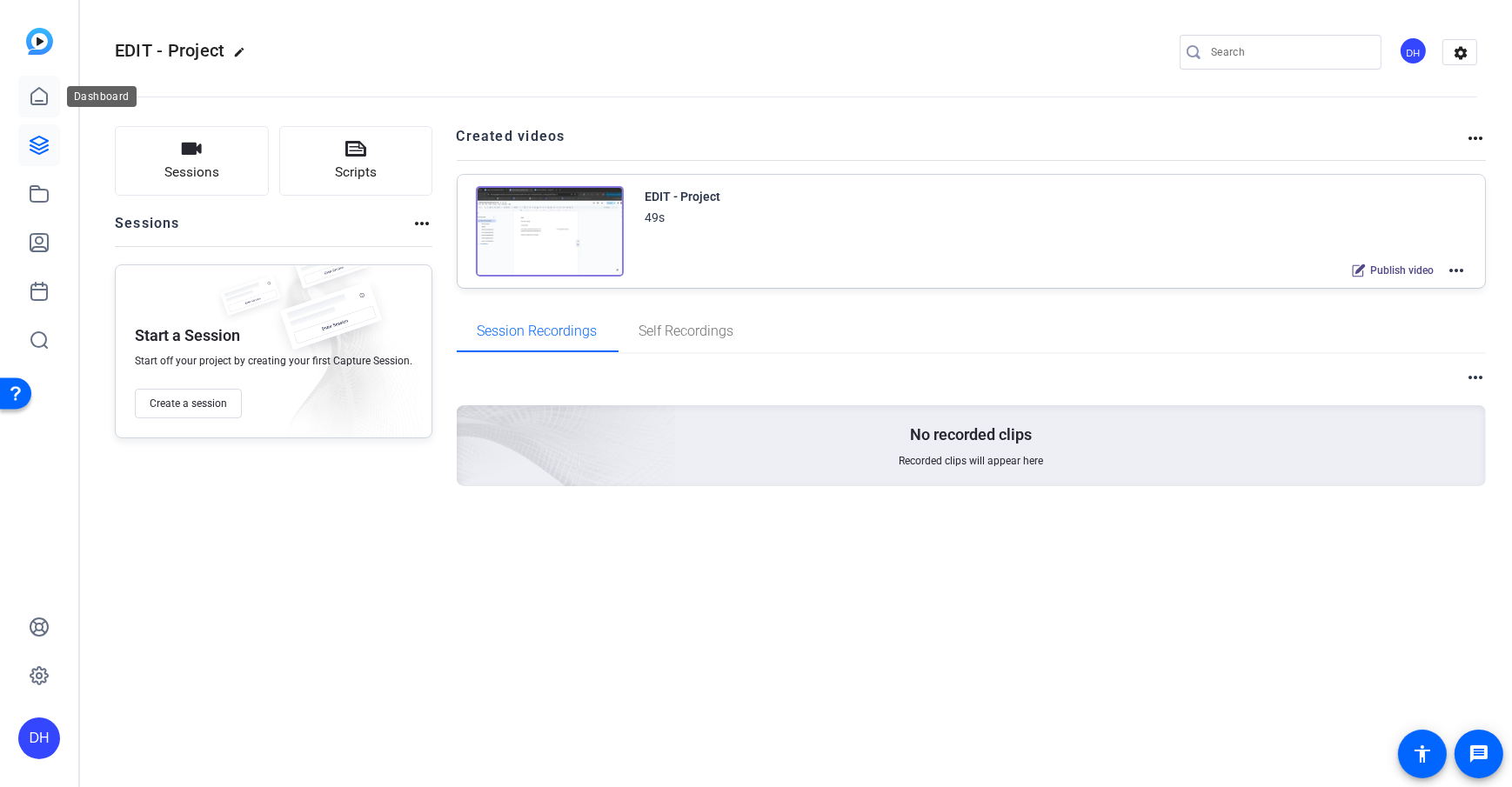 click 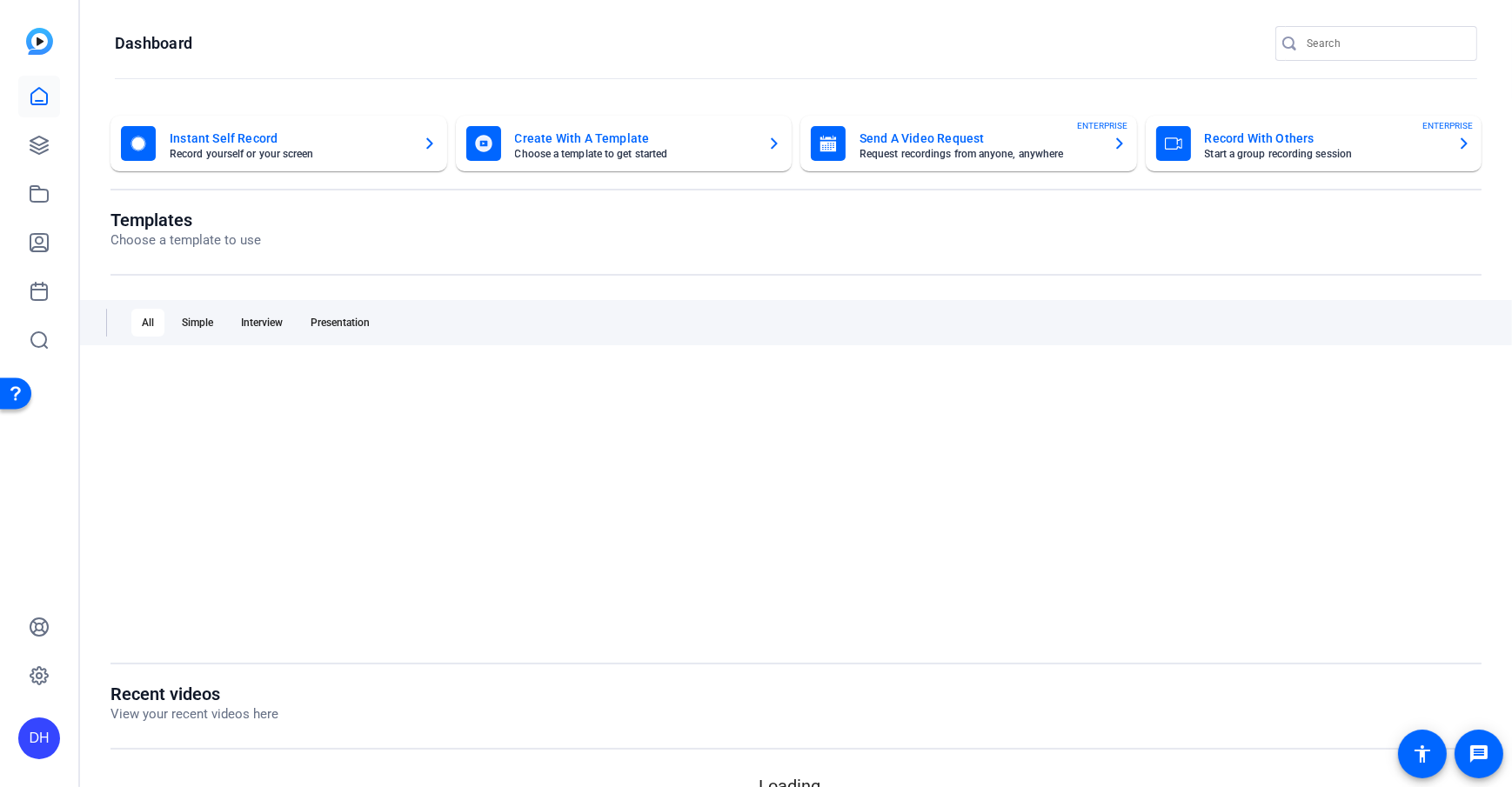 click 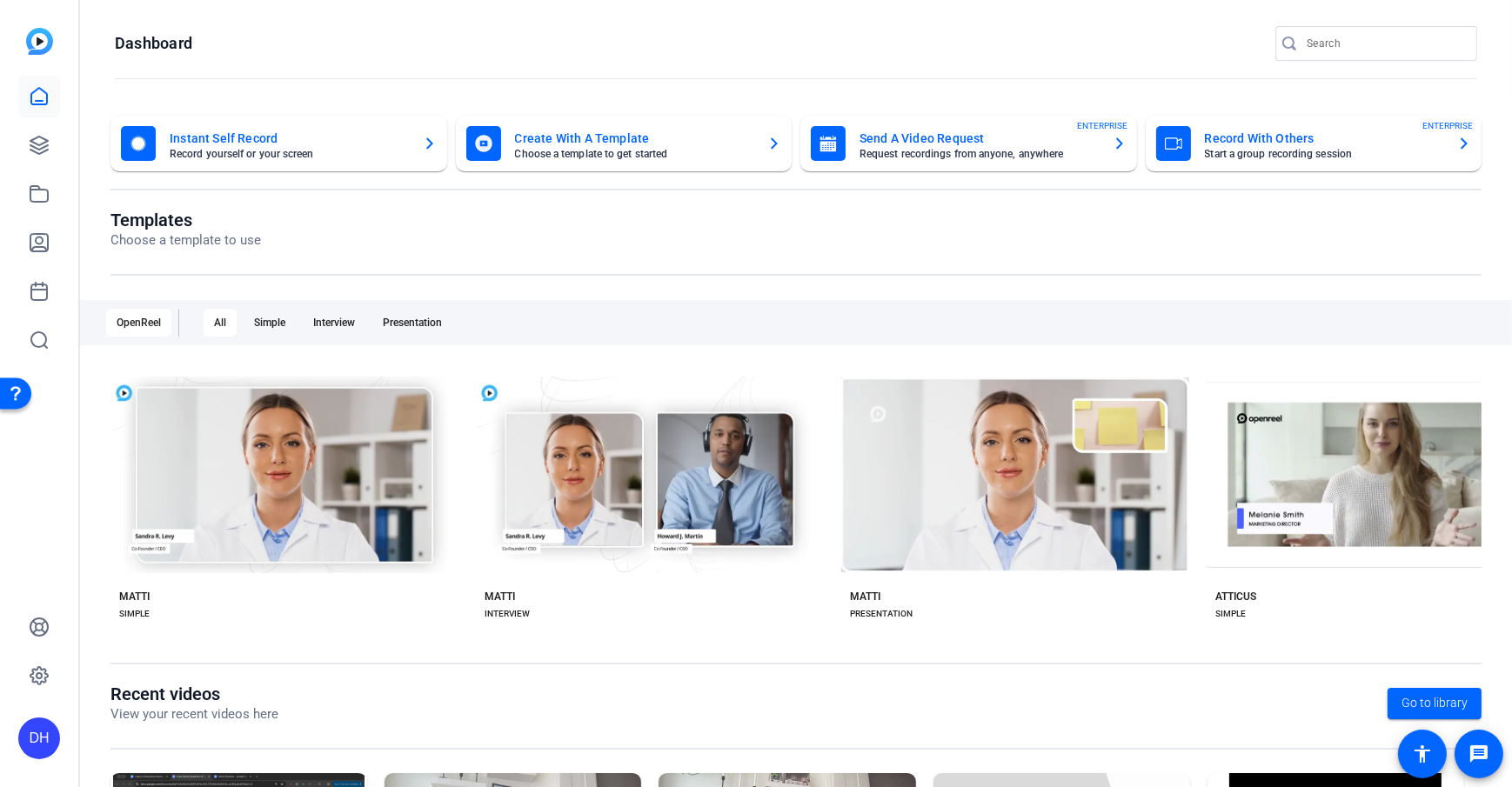 click on "DH" 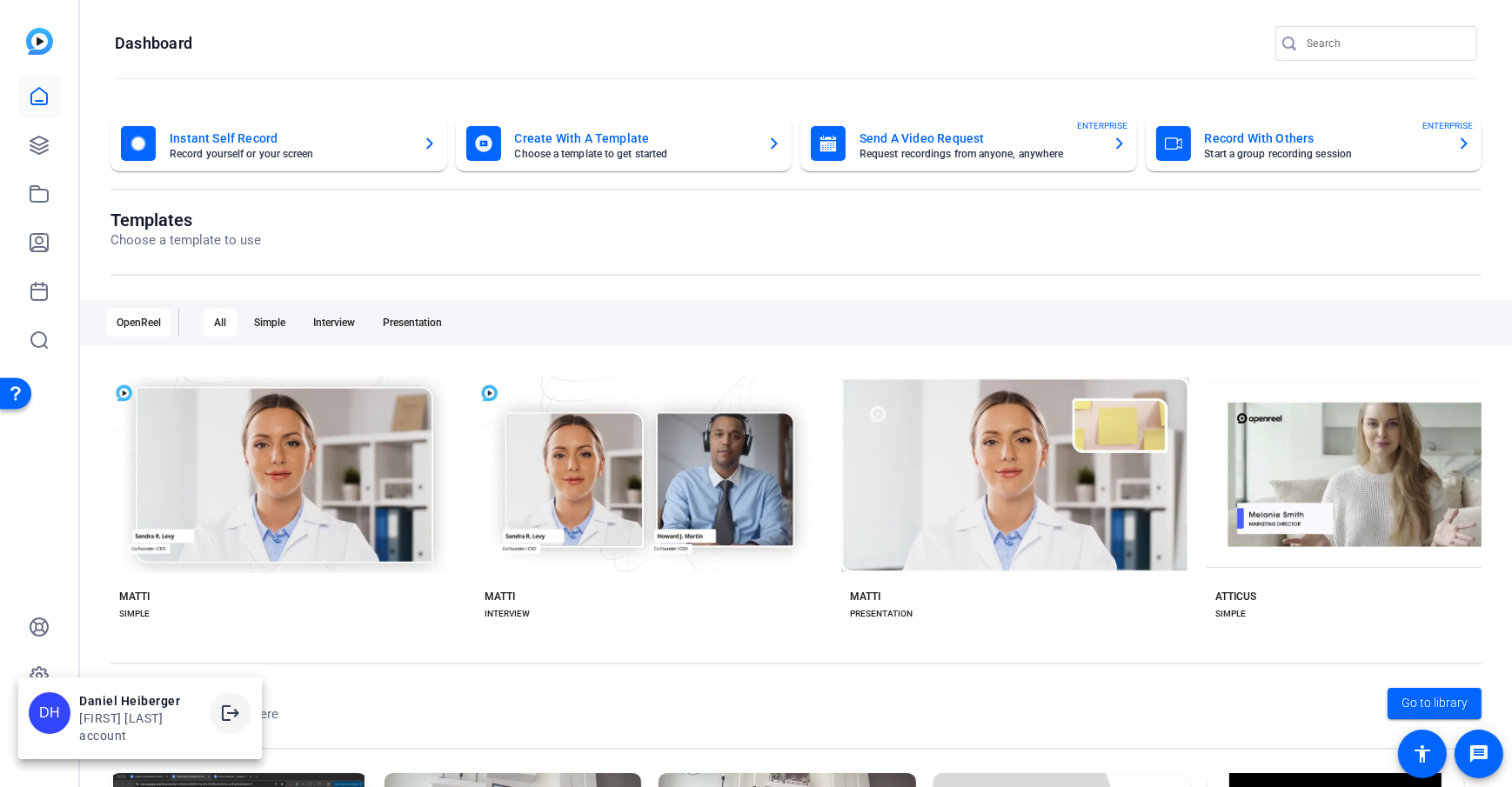 click at bounding box center [231, 713] 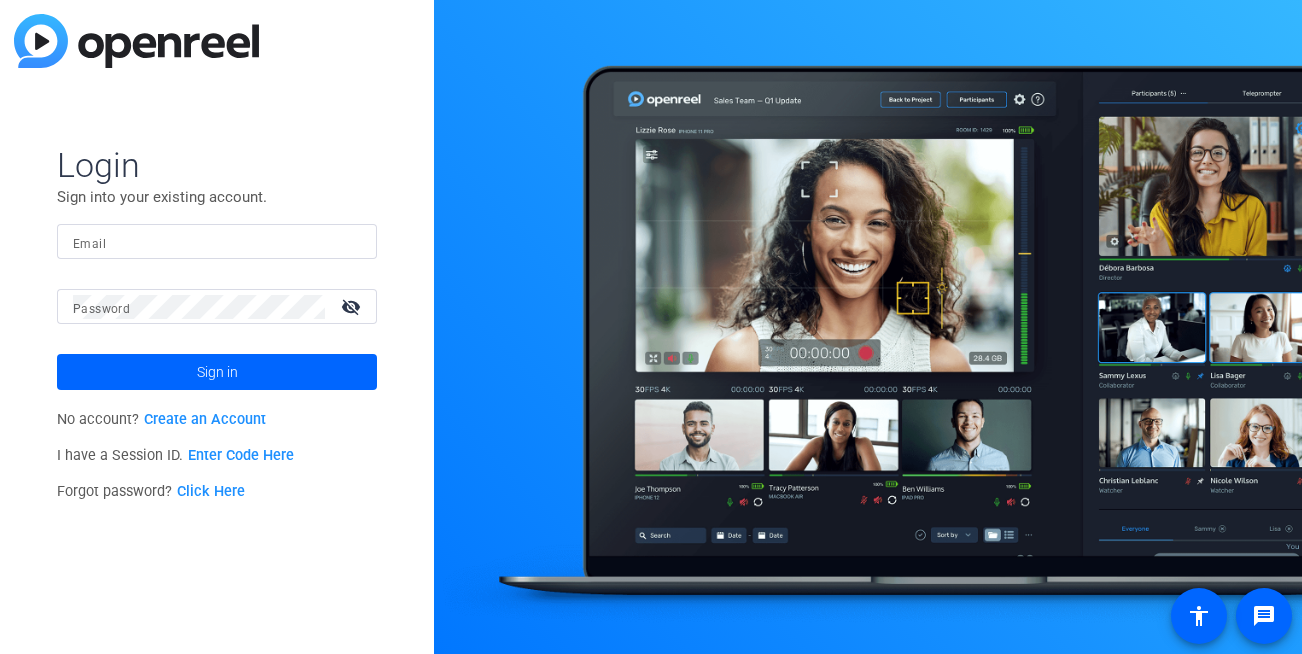 scroll, scrollTop: 0, scrollLeft: 0, axis: both 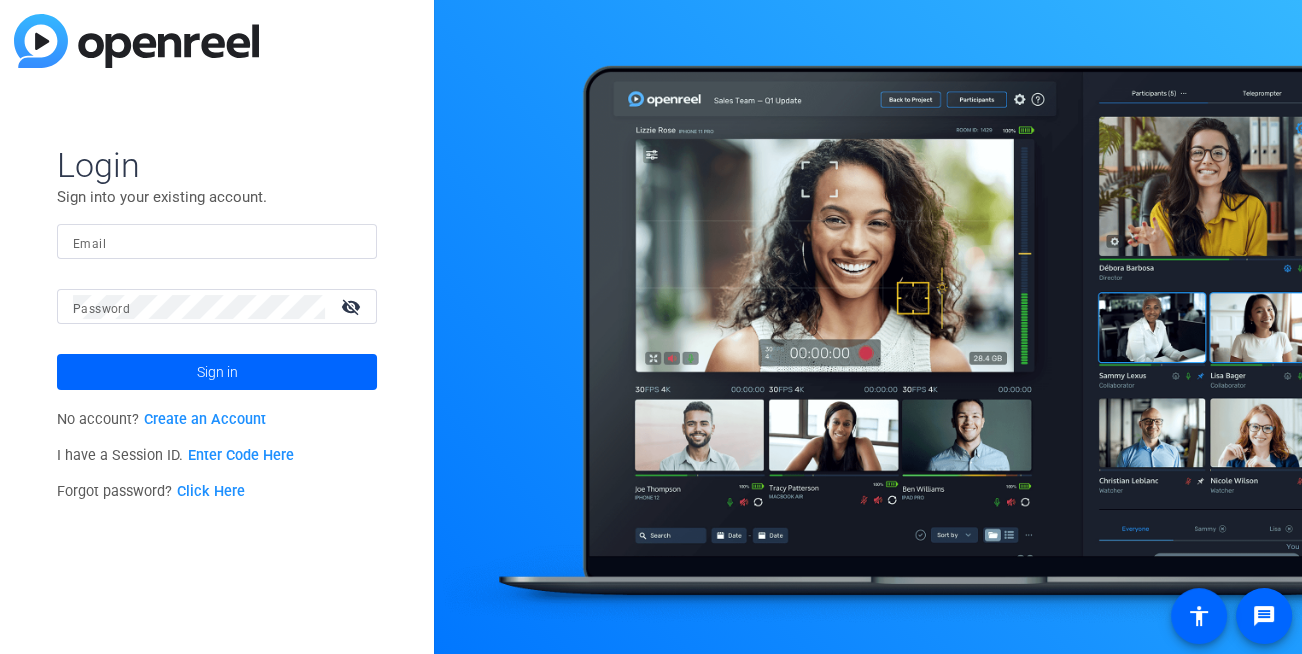 click 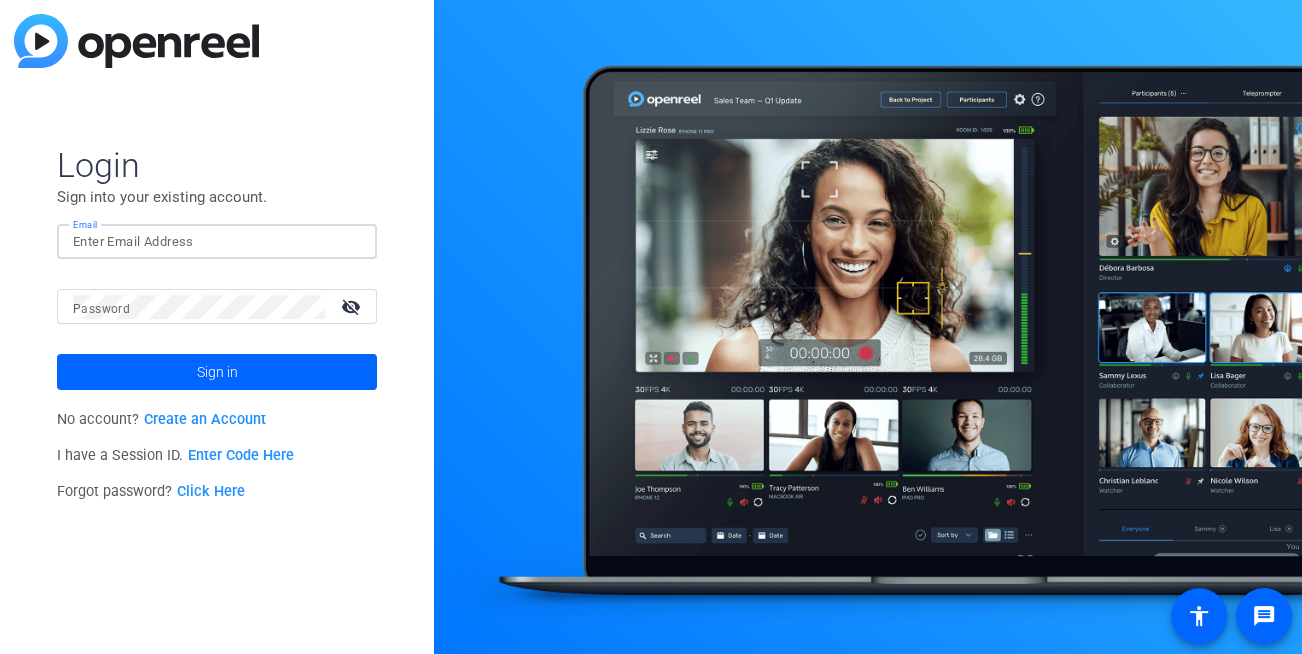 click on "Email" at bounding box center [217, 242] 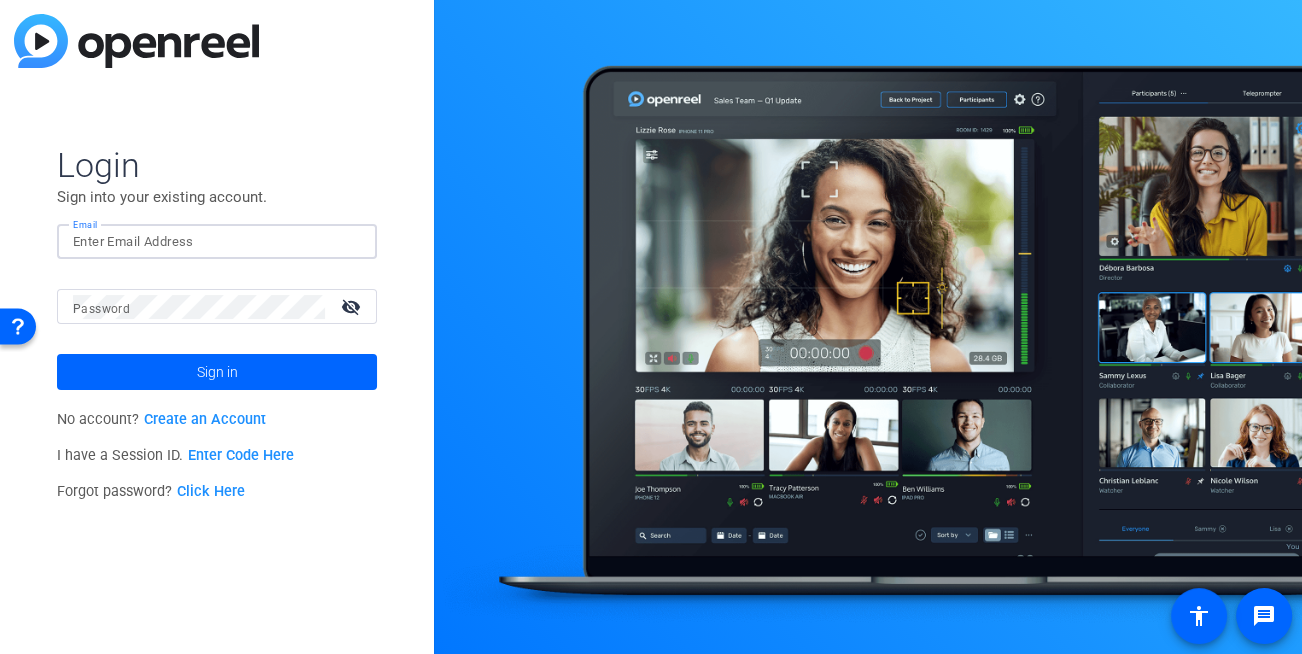 type on "dheiberger@openreel.com" 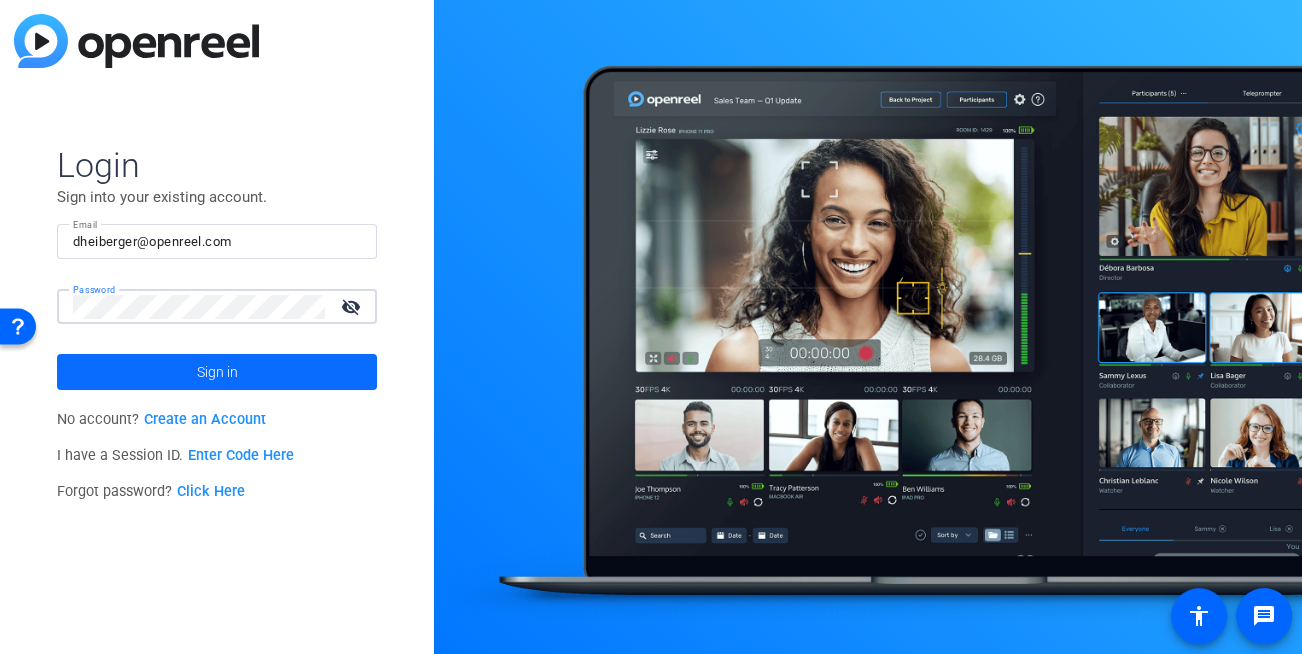 click 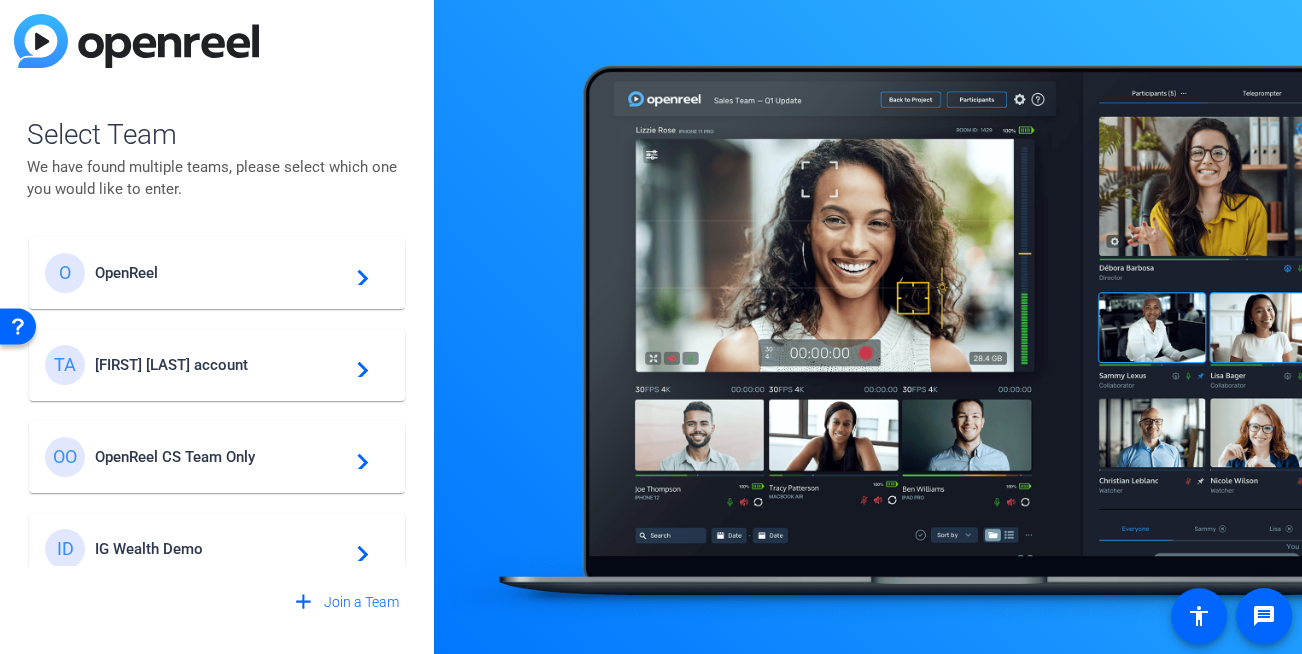 click on "TA [FIRST] [LAST] account  navigate_next" 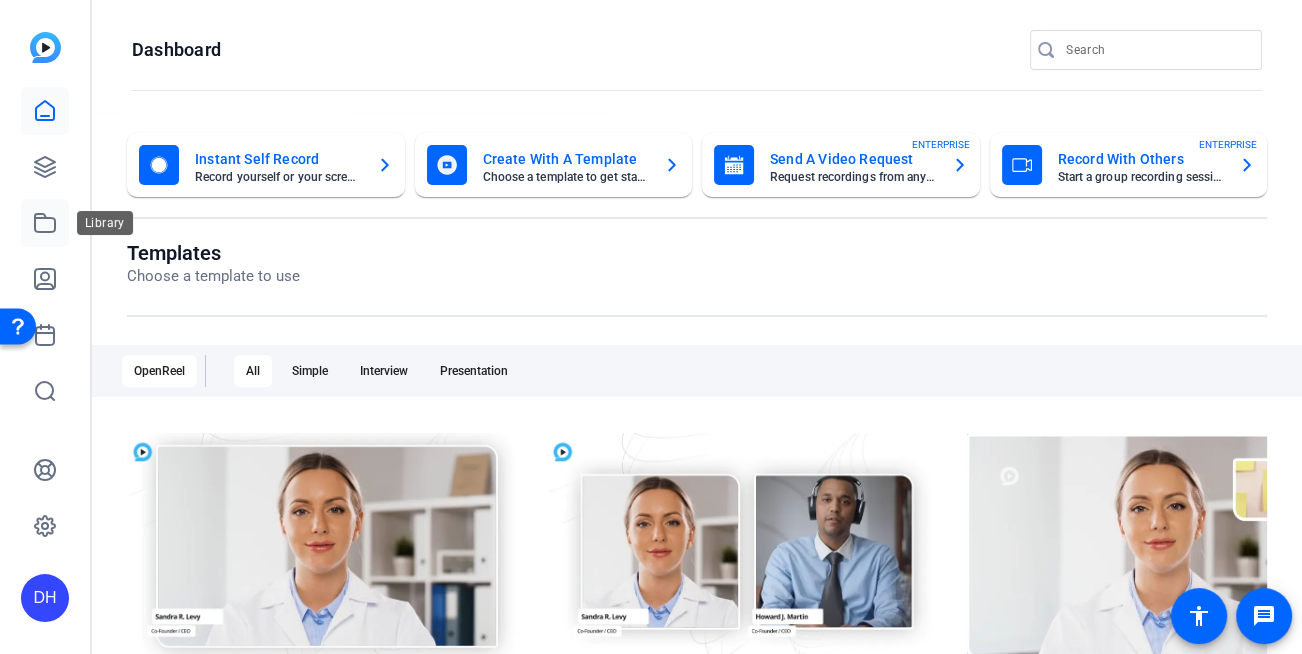 click 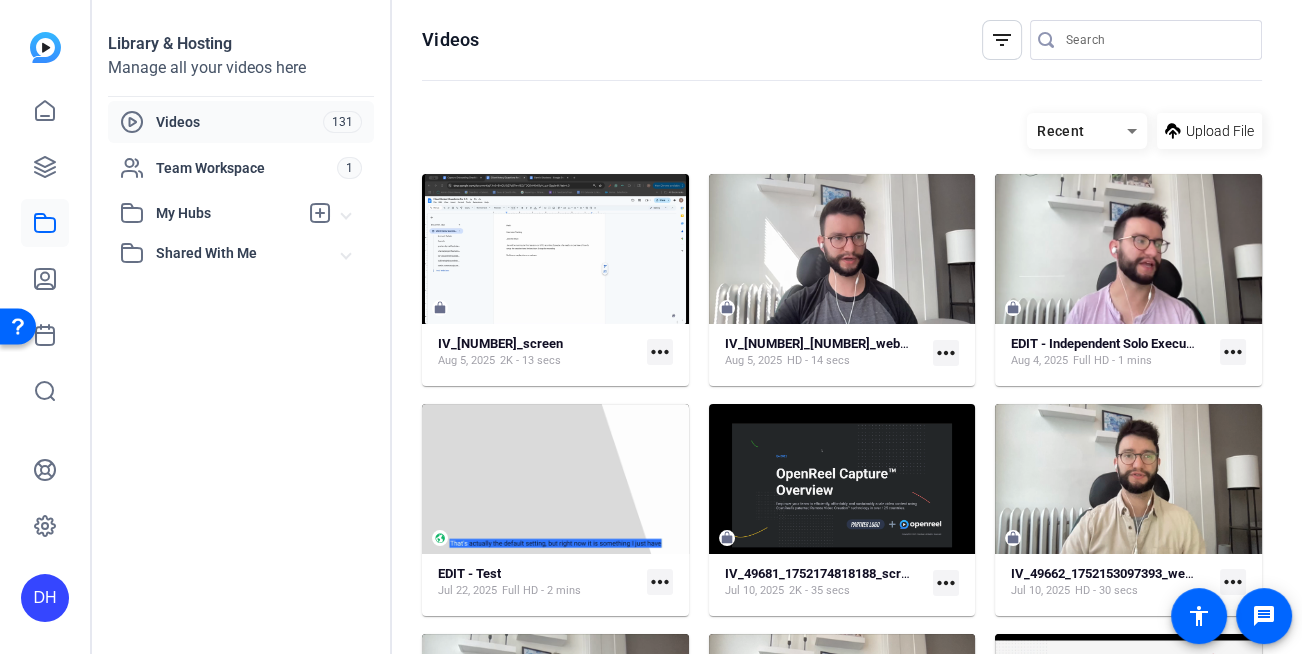 click on "more_horiz" 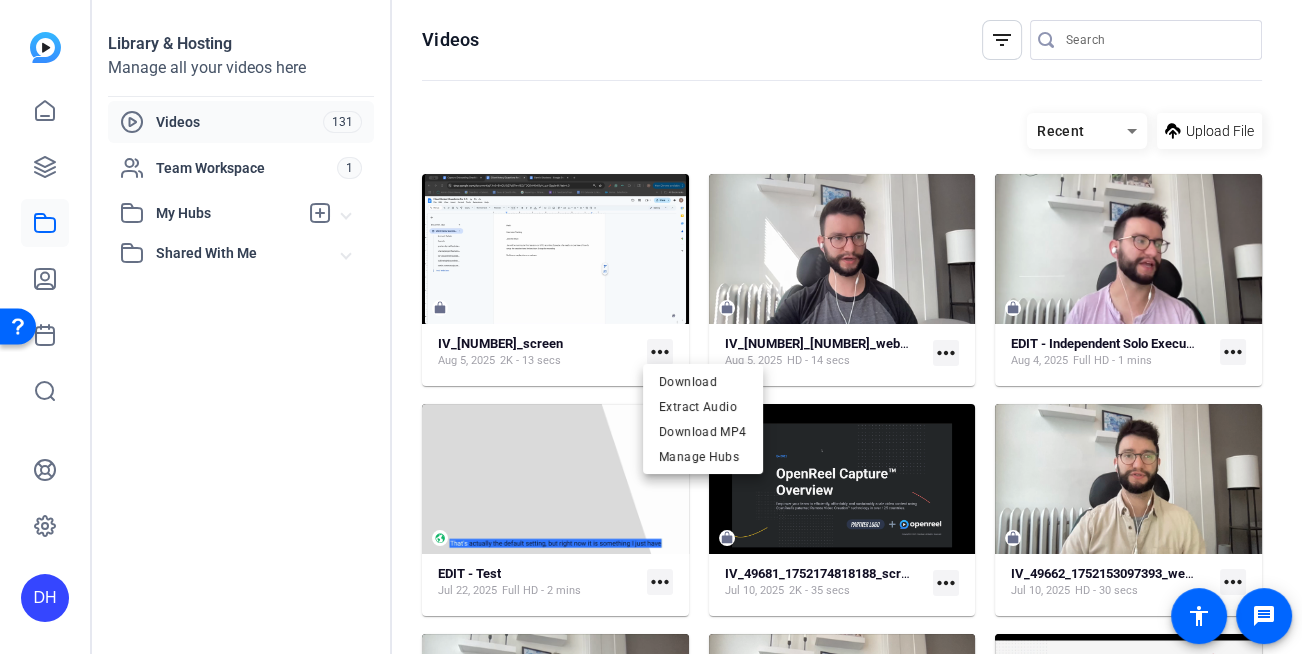 click at bounding box center (651, 327) 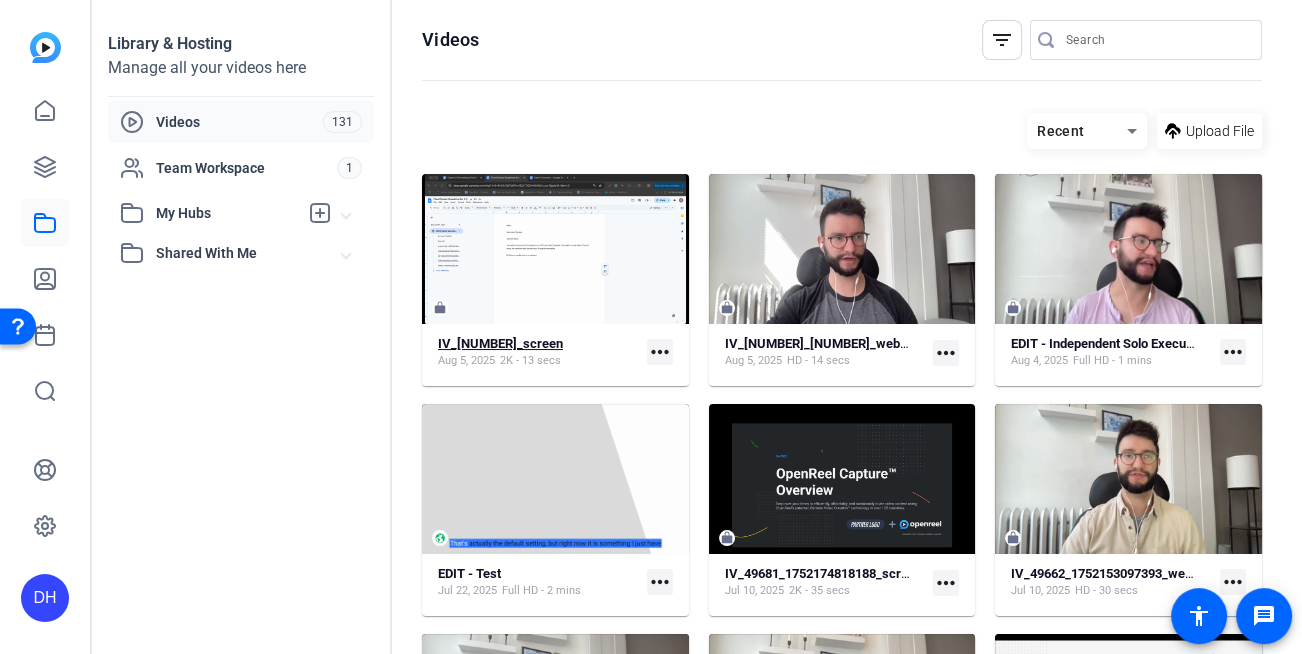 click on "IV_[NUMBER]_screen" 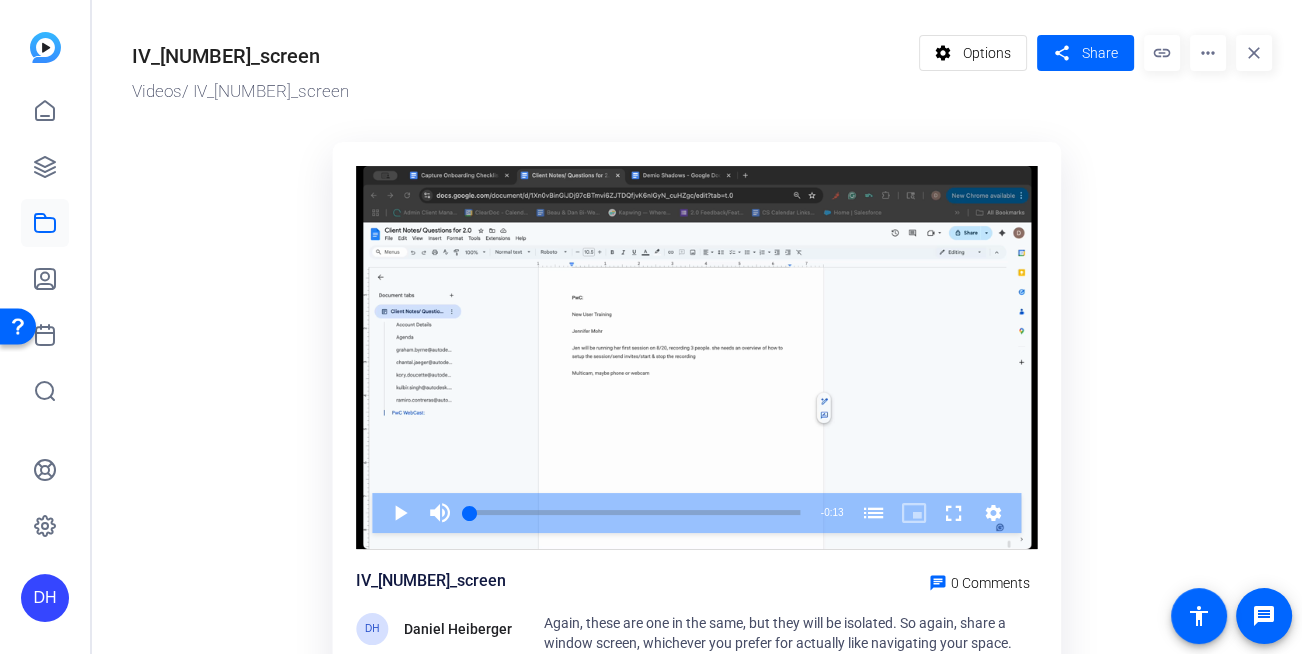 click on "more_horiz" 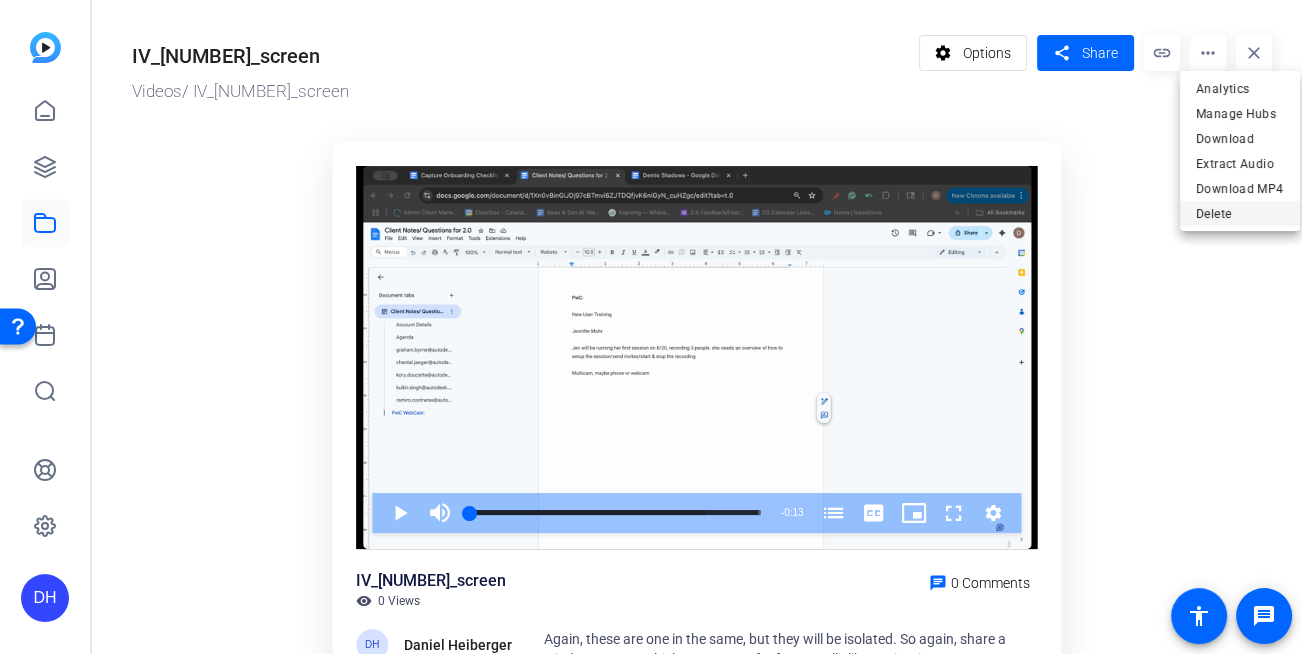 click on "Delete" at bounding box center (1240, 213) 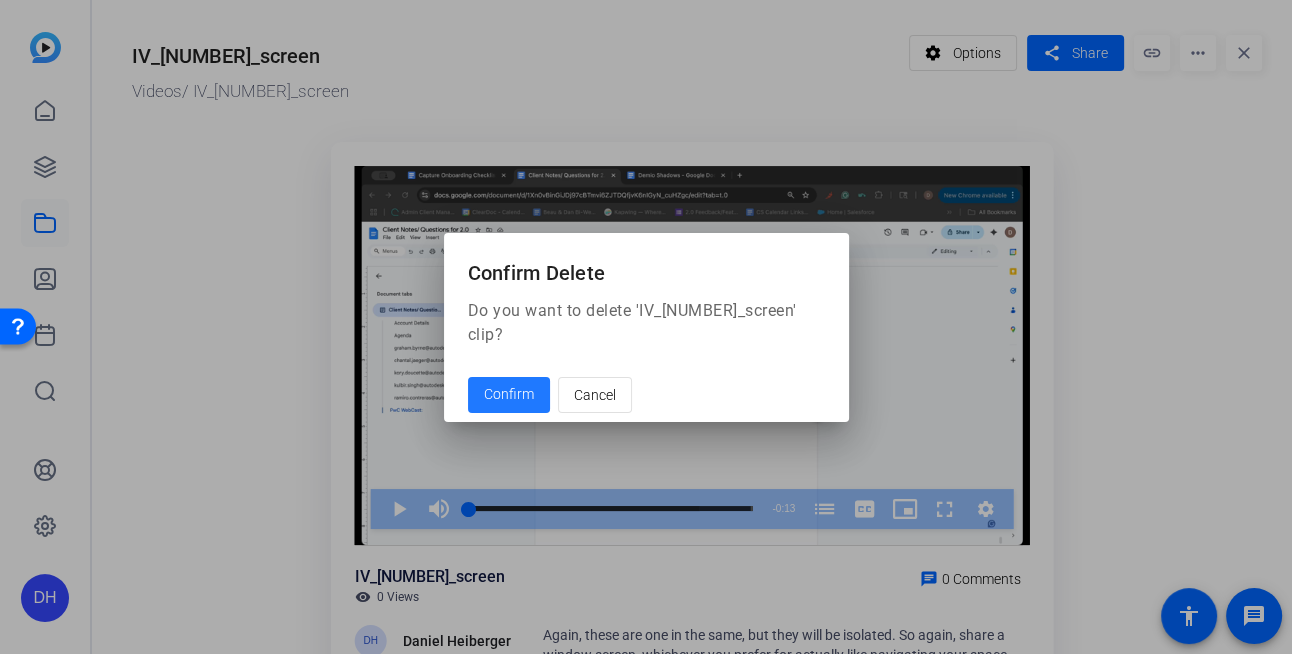 click on "Confirm" 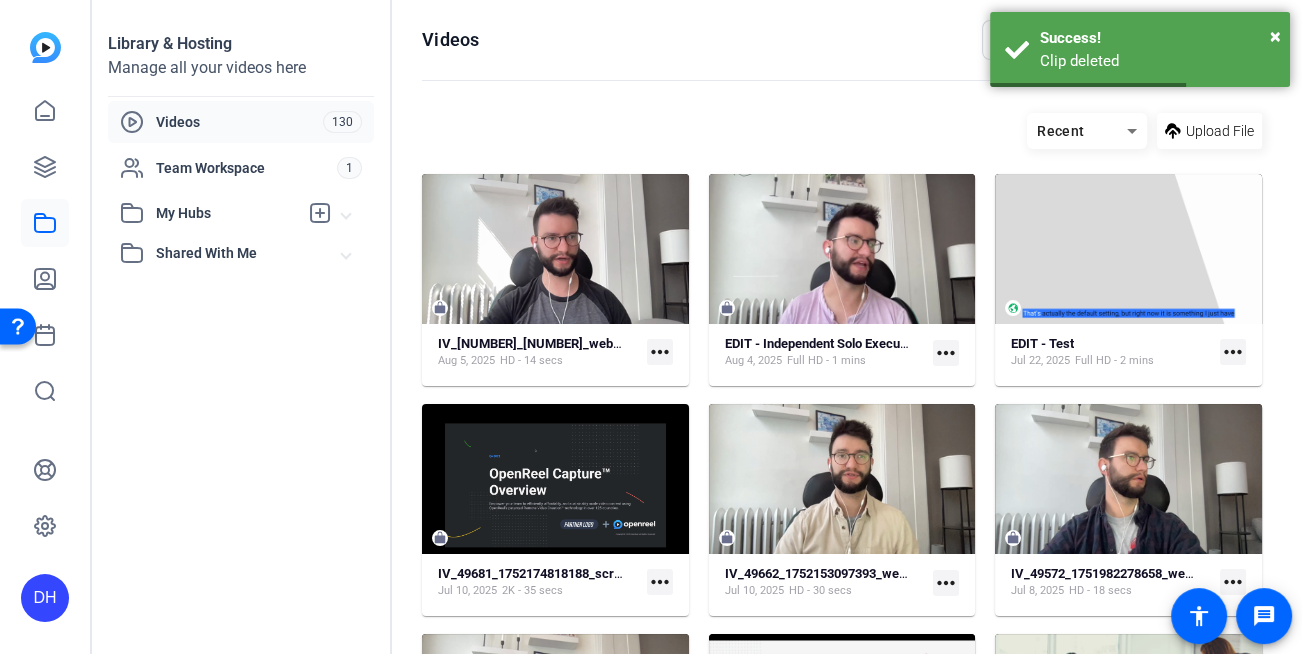 click on "Library & Hosting Manage all your videos here
Videos 130
Team Workspace 1
My Hubs
Broll  4
Shared With Me  Super Secret Hub  0  Test Hub 3  3  Test Hub 2  1  [NAME] Hub  1  Test Hub  1" 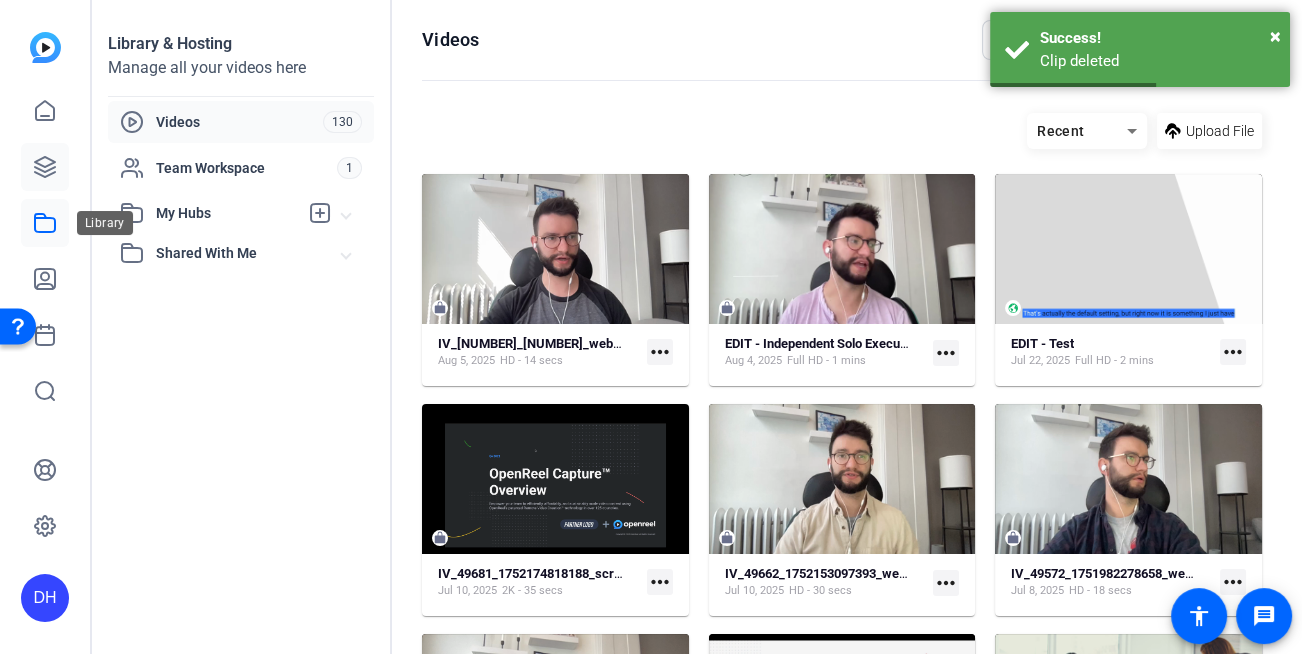 click 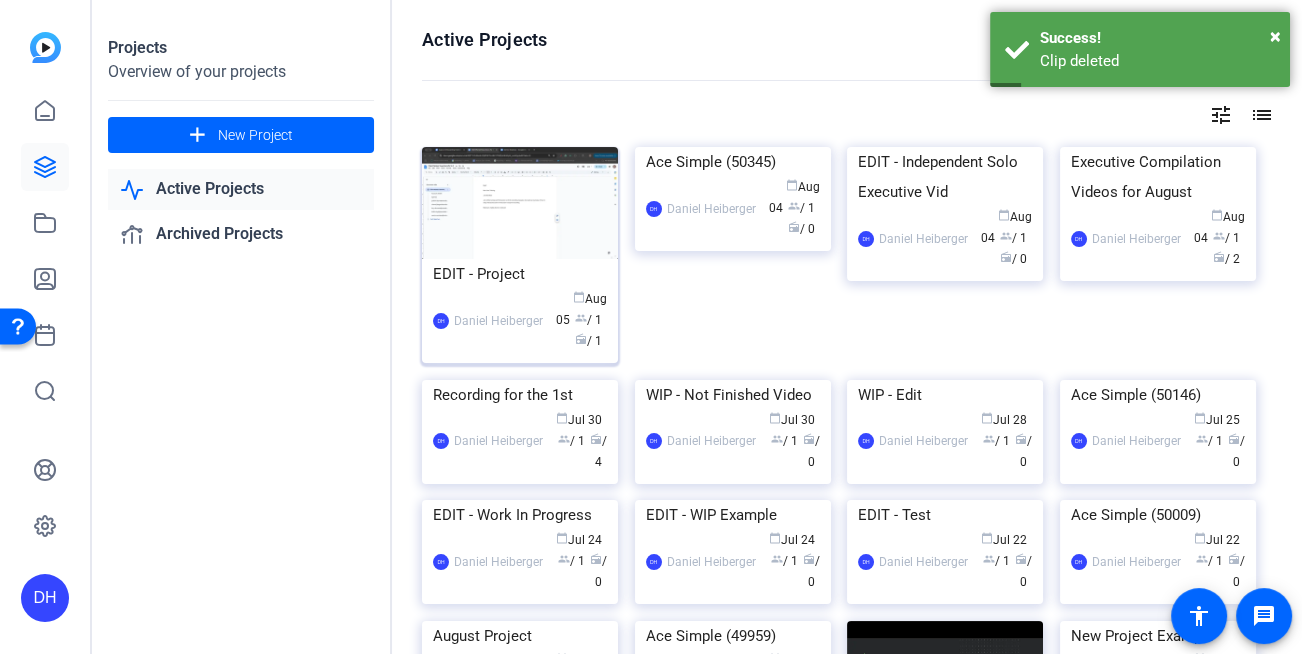 click on "EDIT - Project" 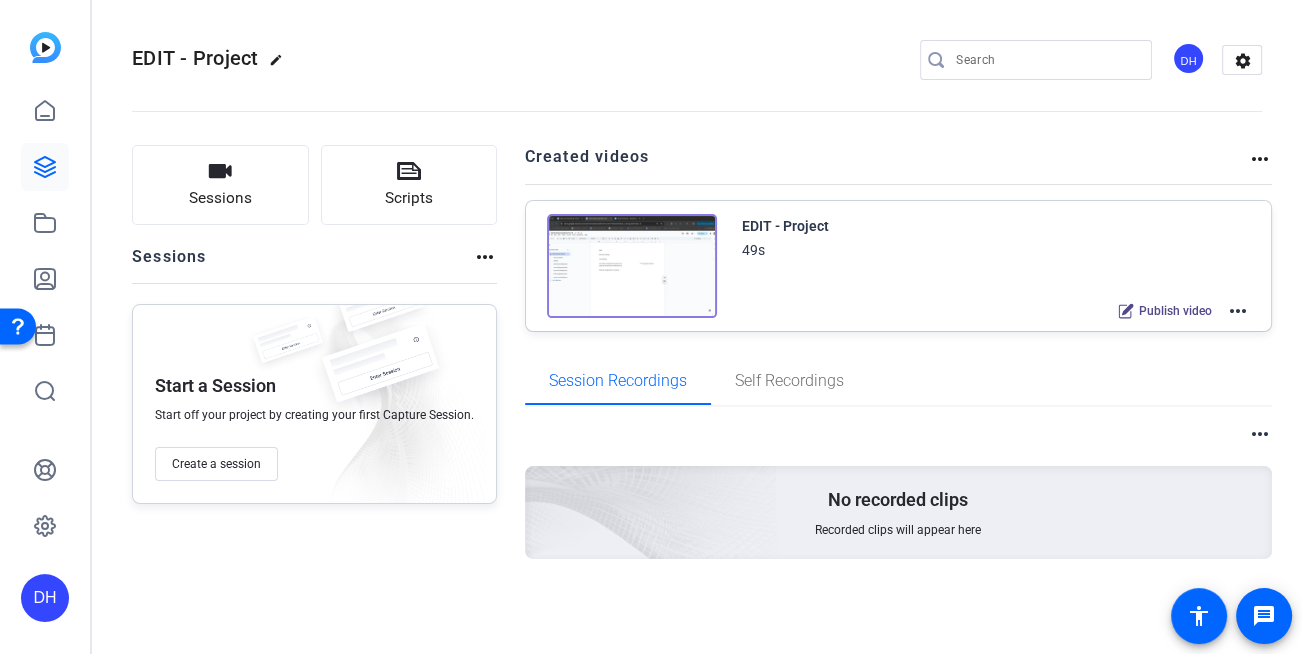 click on "more_horiz" 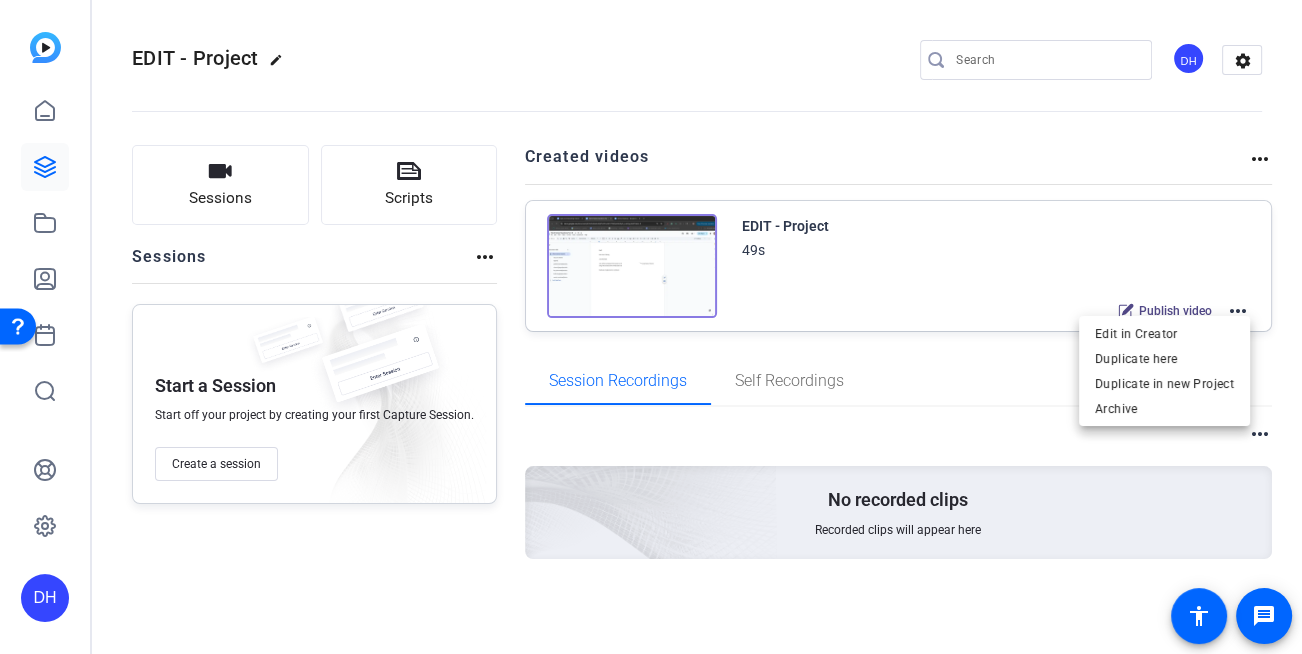 click at bounding box center [651, 327] 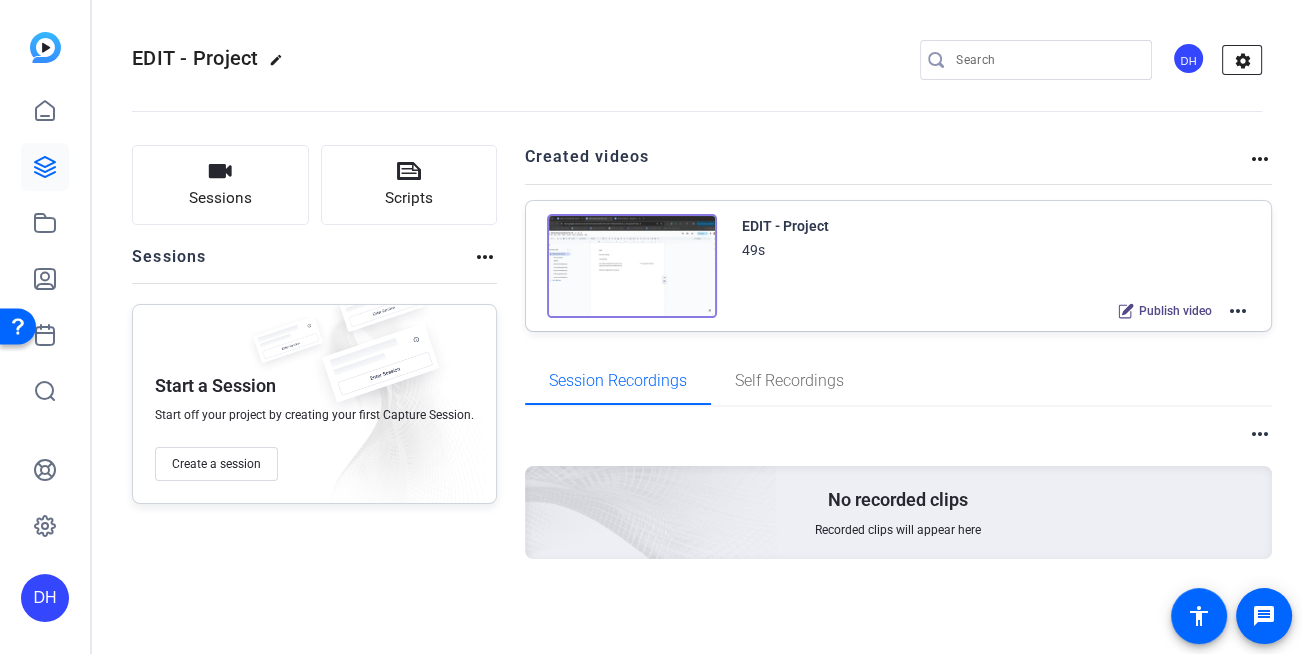 click on "settings" 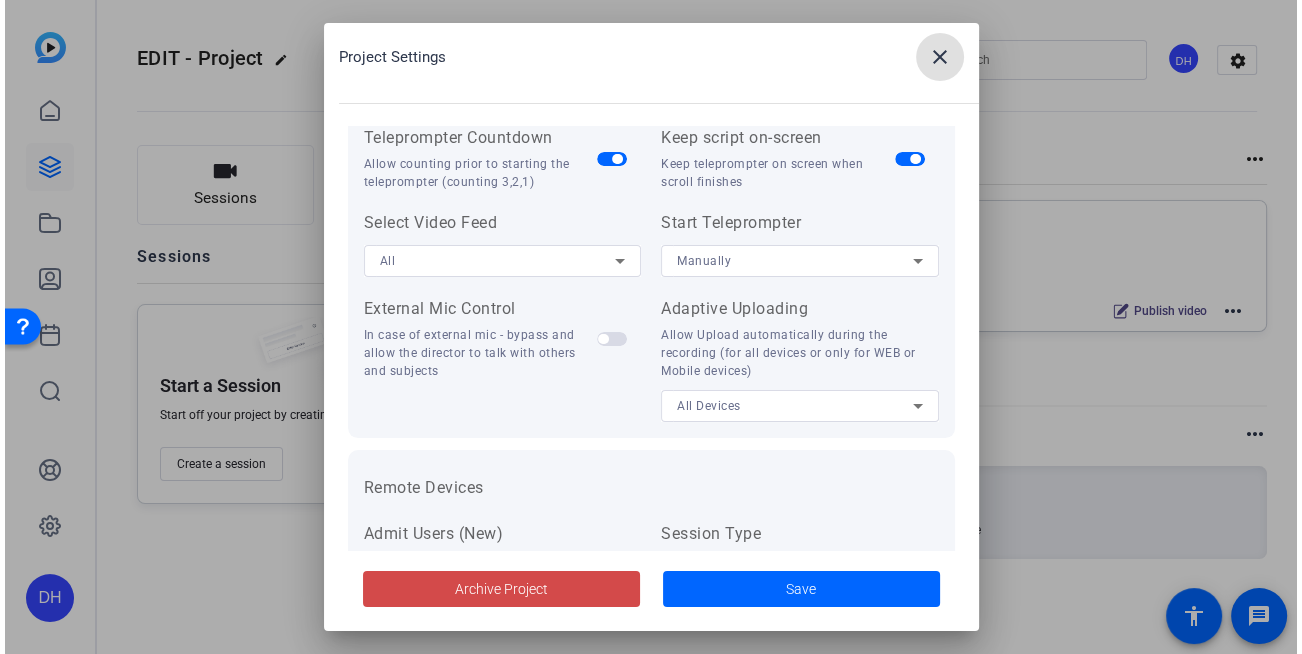 scroll, scrollTop: 487, scrollLeft: 0, axis: vertical 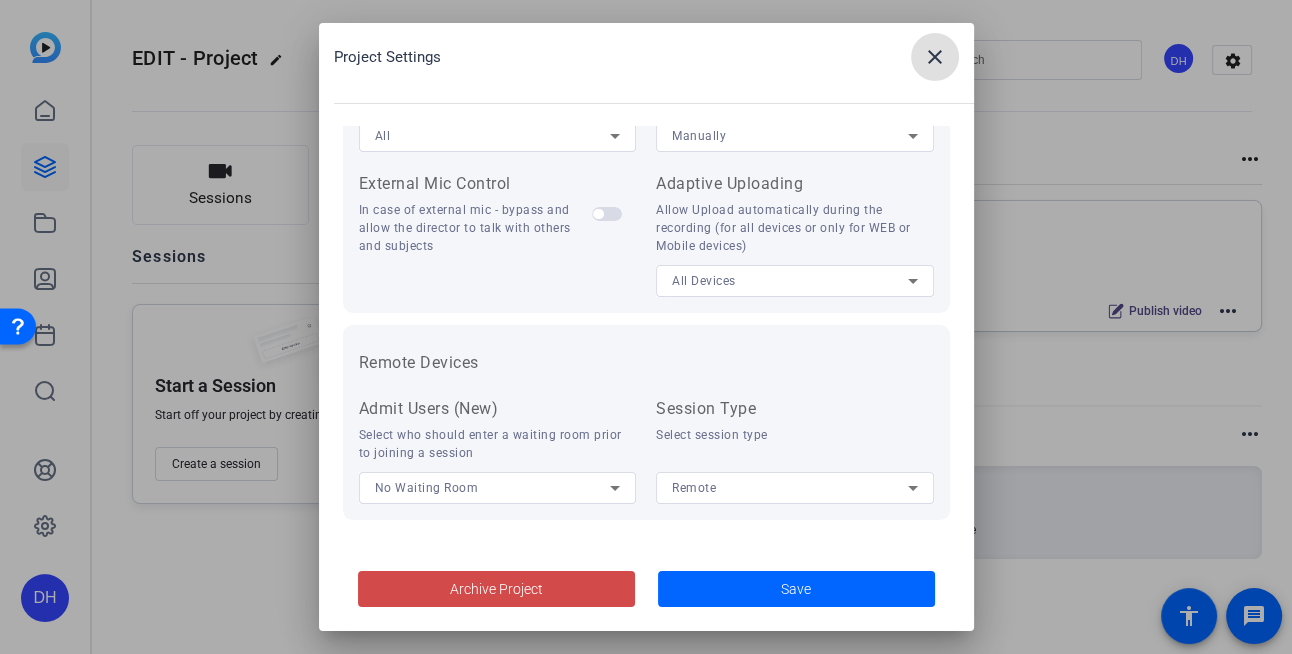 click 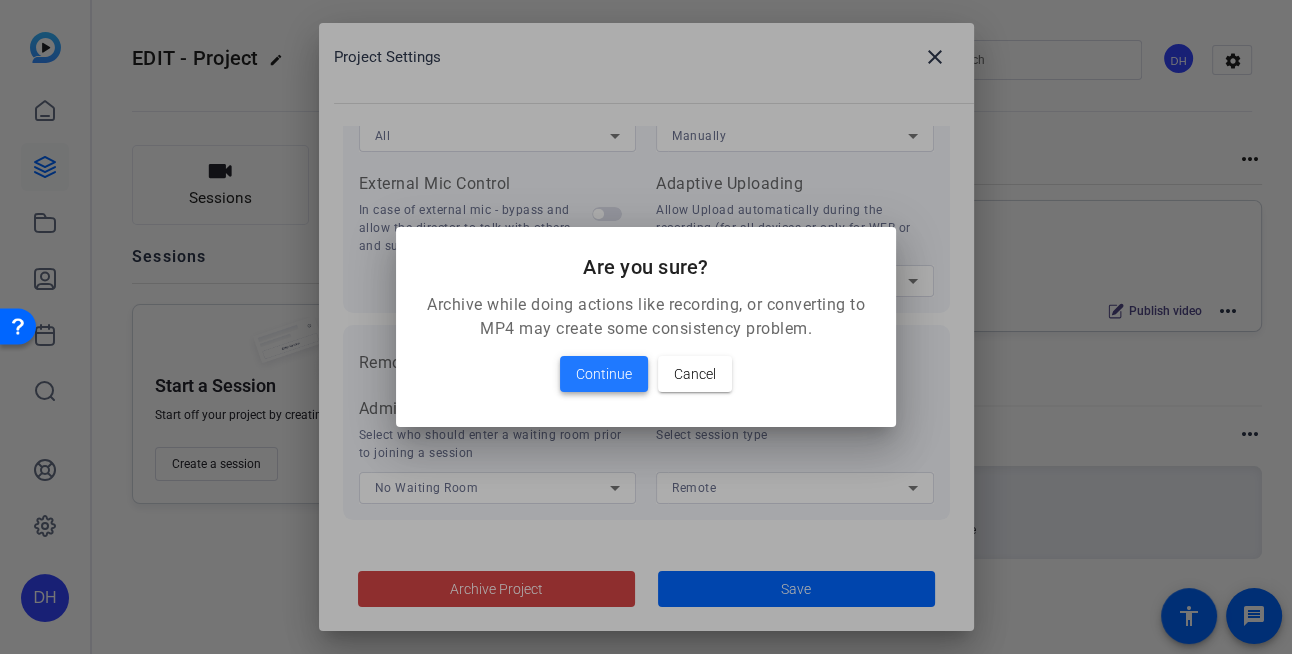 click on "Continue" at bounding box center [604, 374] 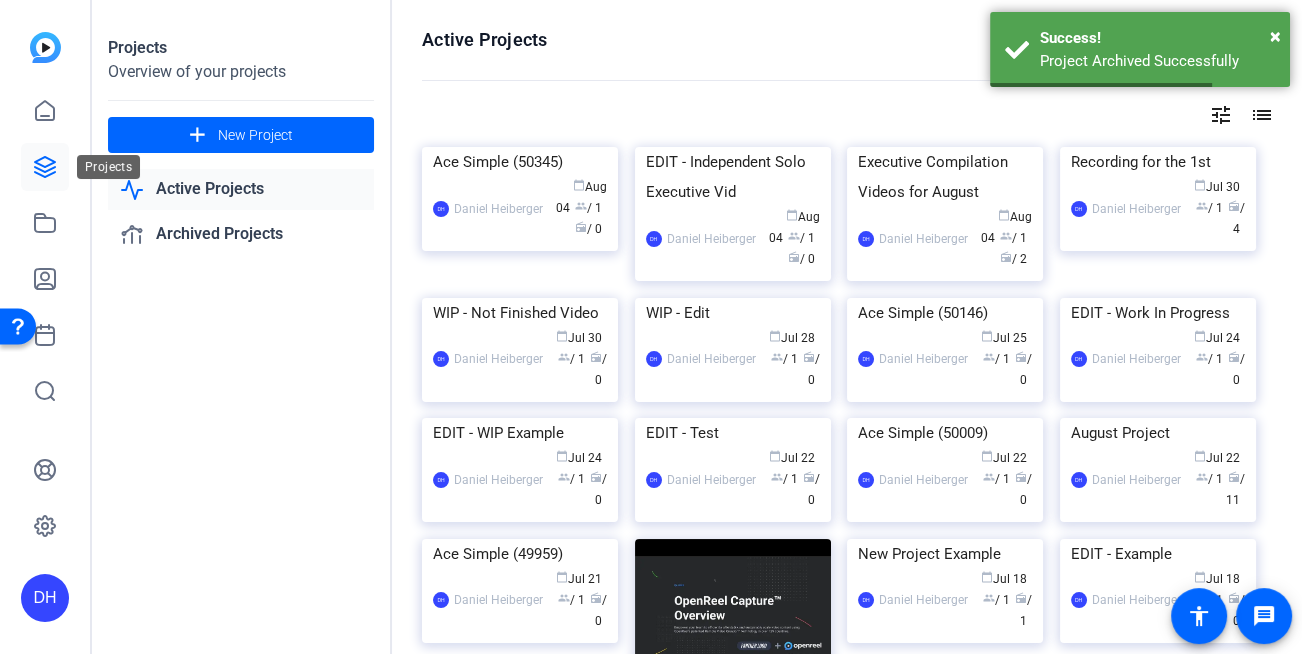click 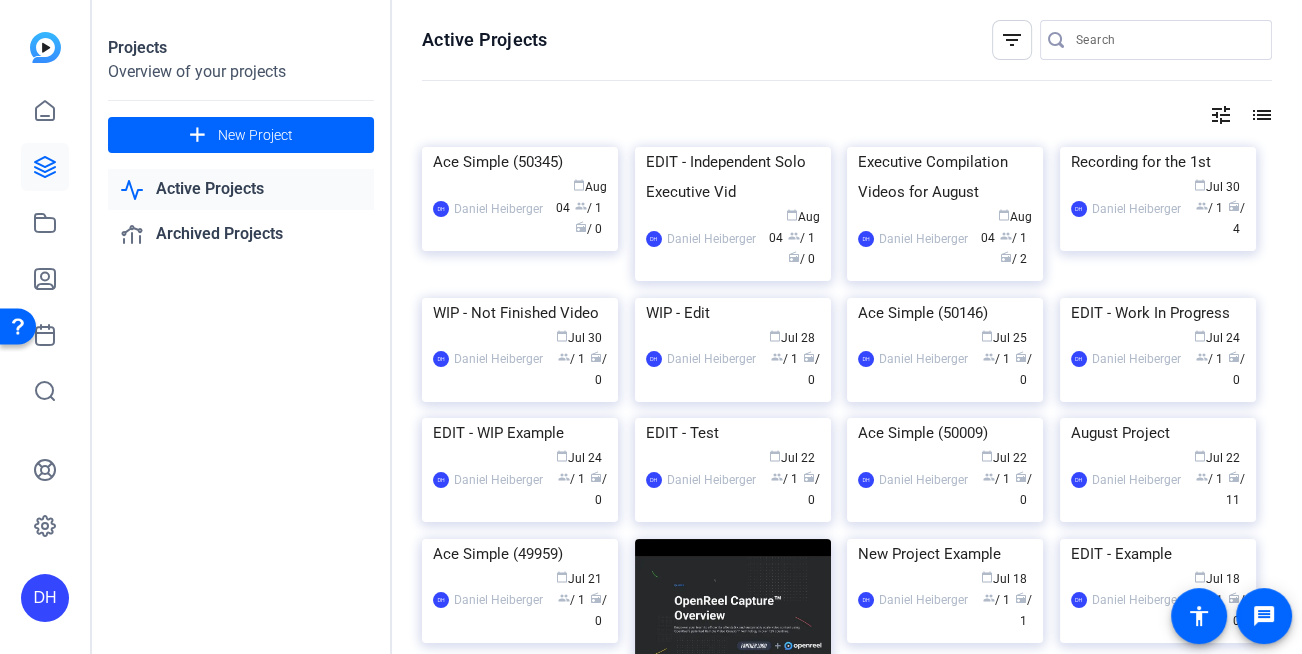 click on "DH" 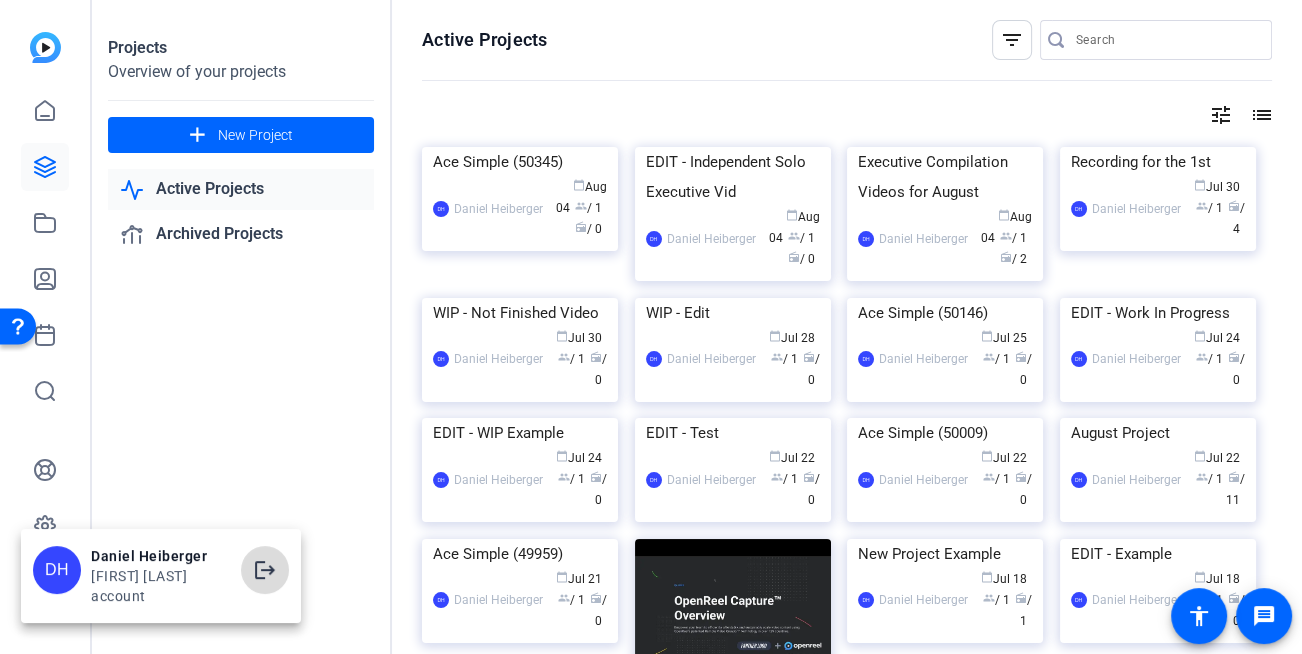 click at bounding box center (265, 570) 